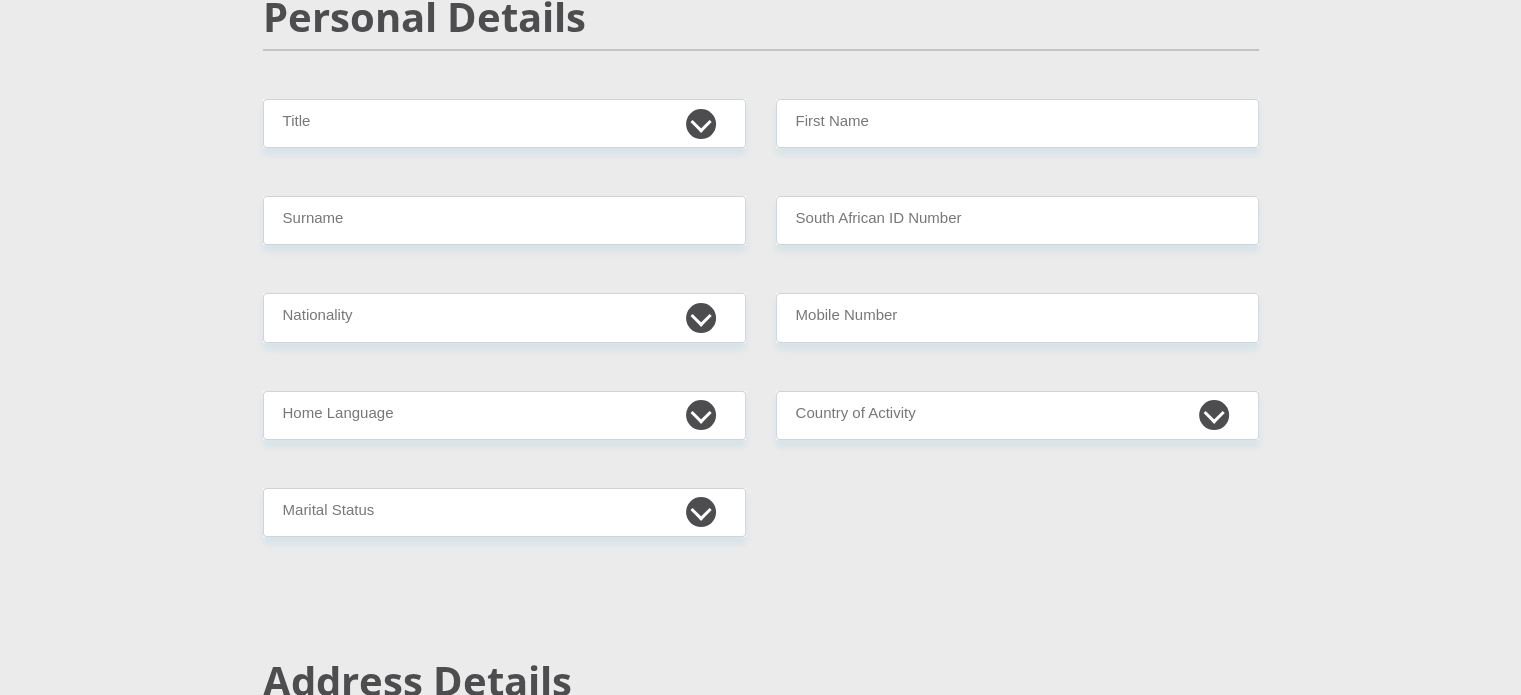 scroll, scrollTop: 0, scrollLeft: 0, axis: both 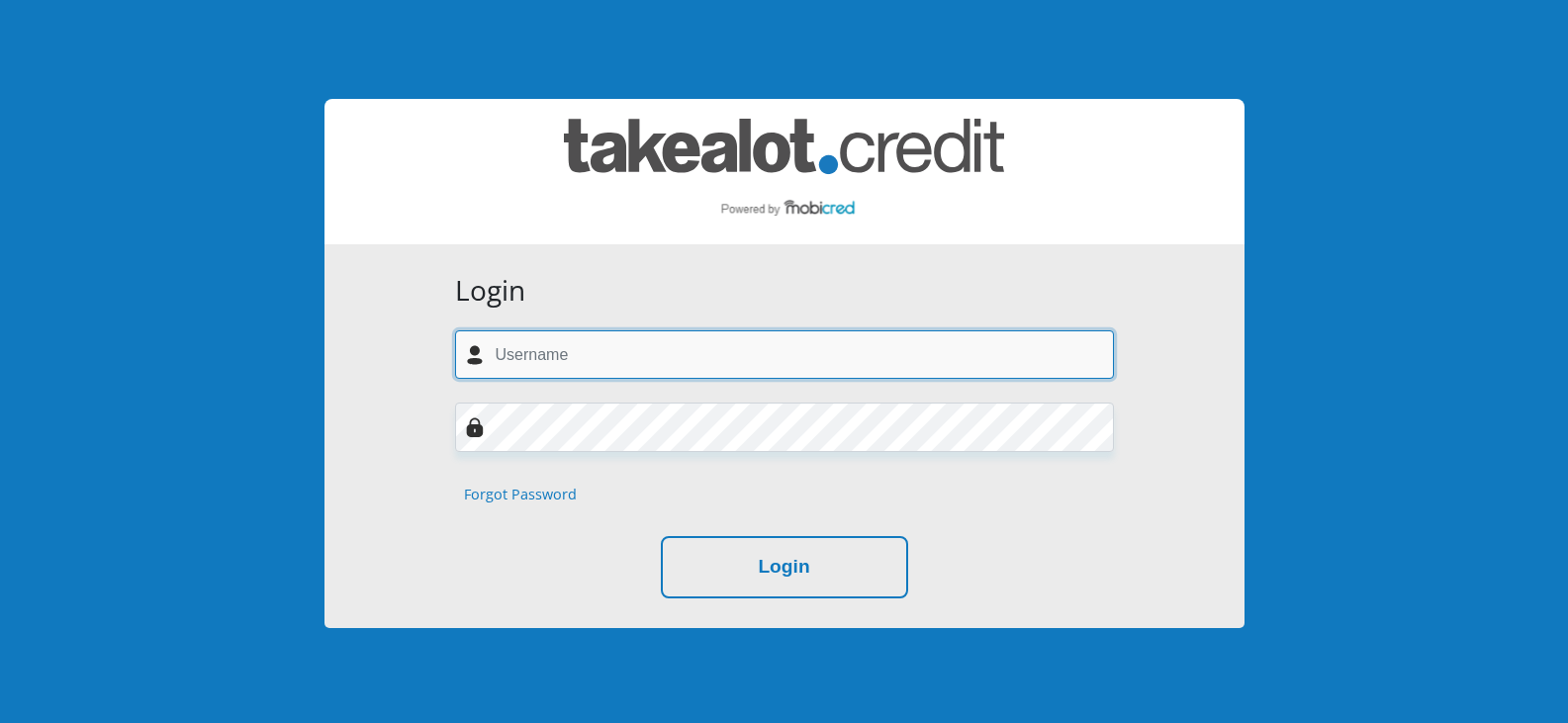 type on "tiaan.putter@example.com" 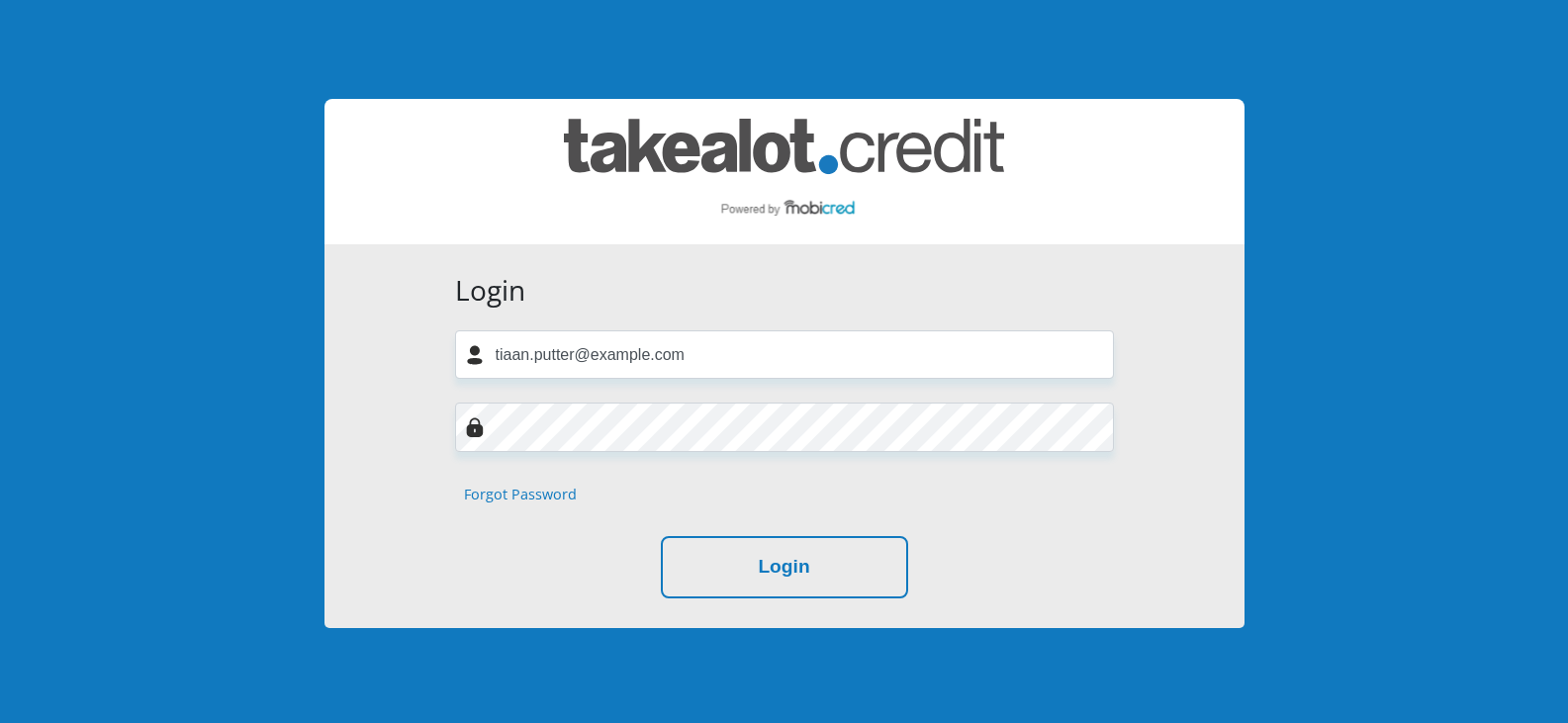 click on "Forgot Password" at bounding box center (520, 495) 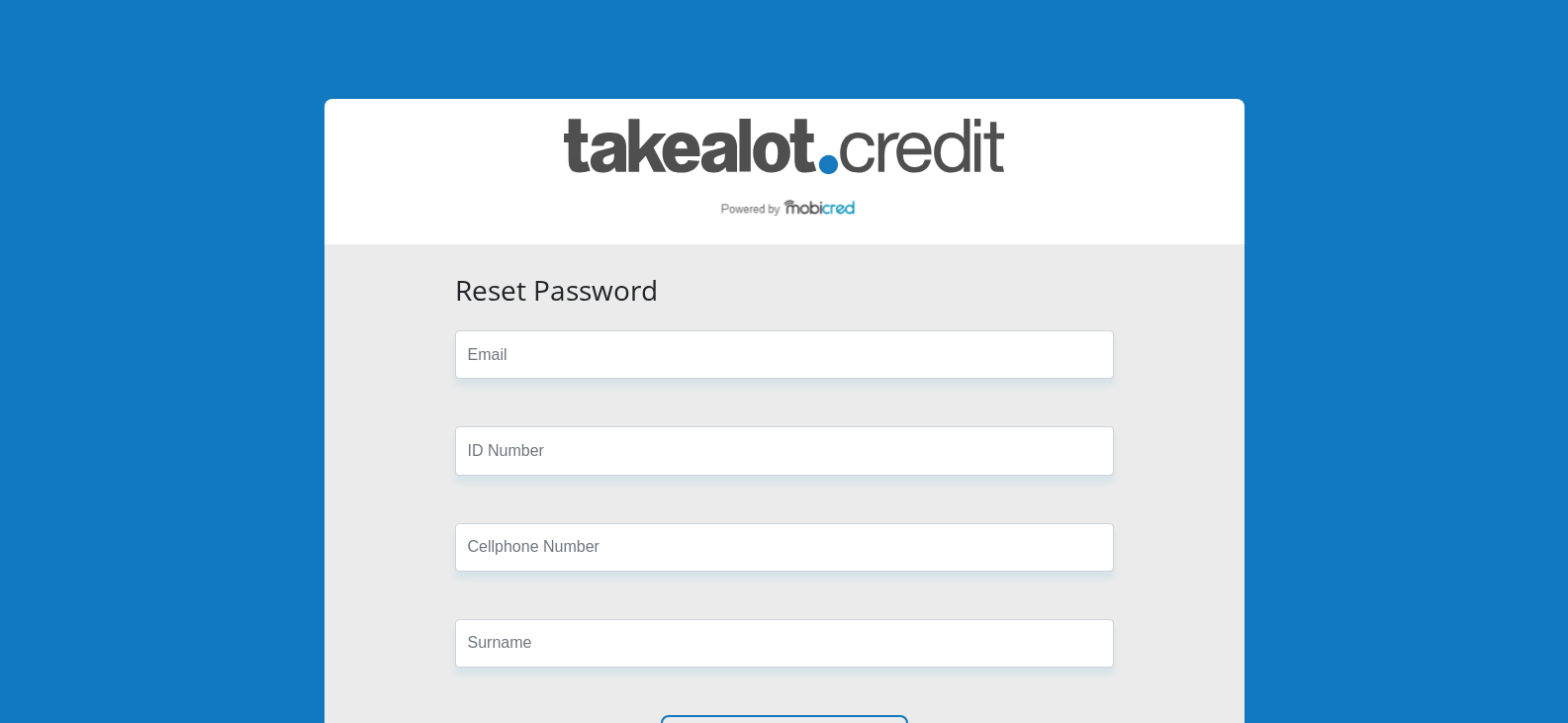 scroll, scrollTop: 0, scrollLeft: 0, axis: both 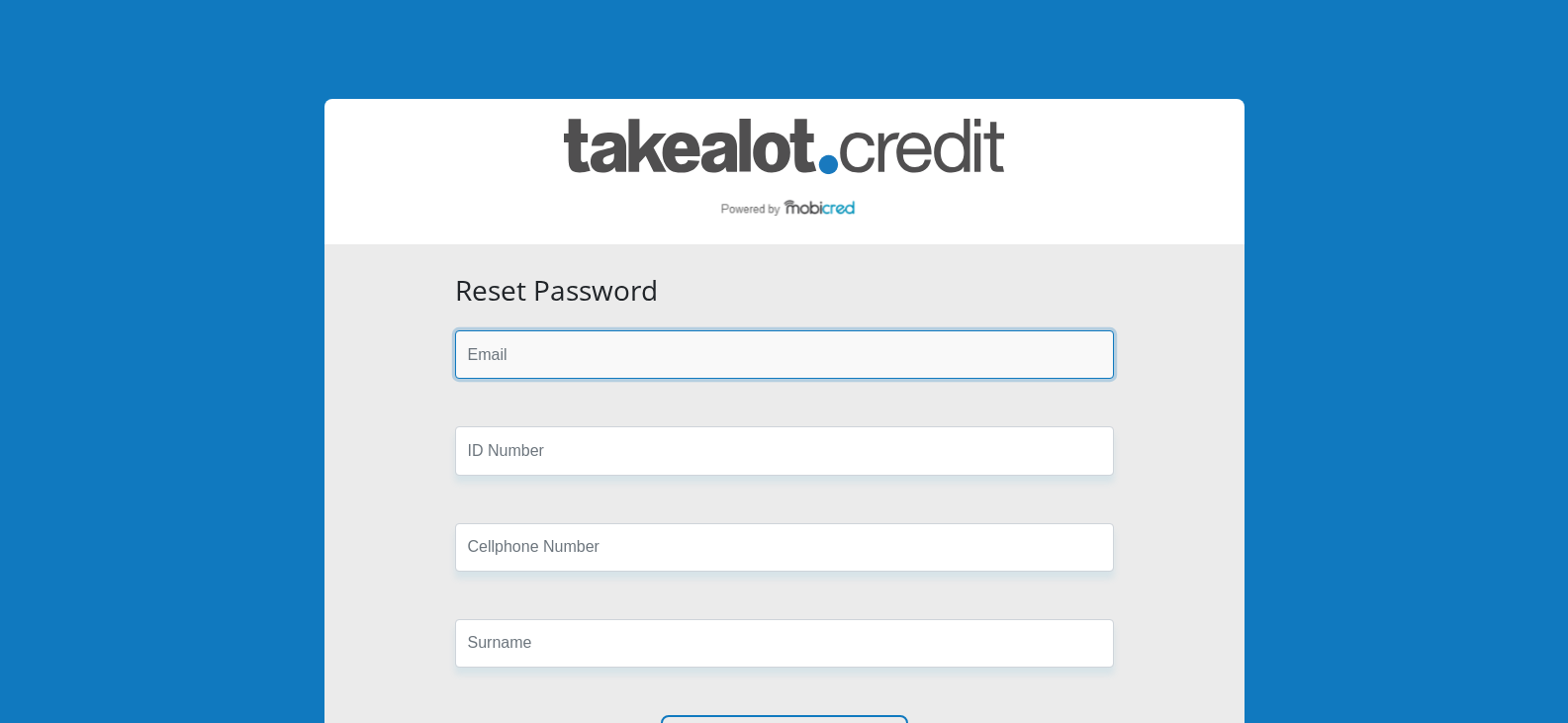 click at bounding box center [784, 354] 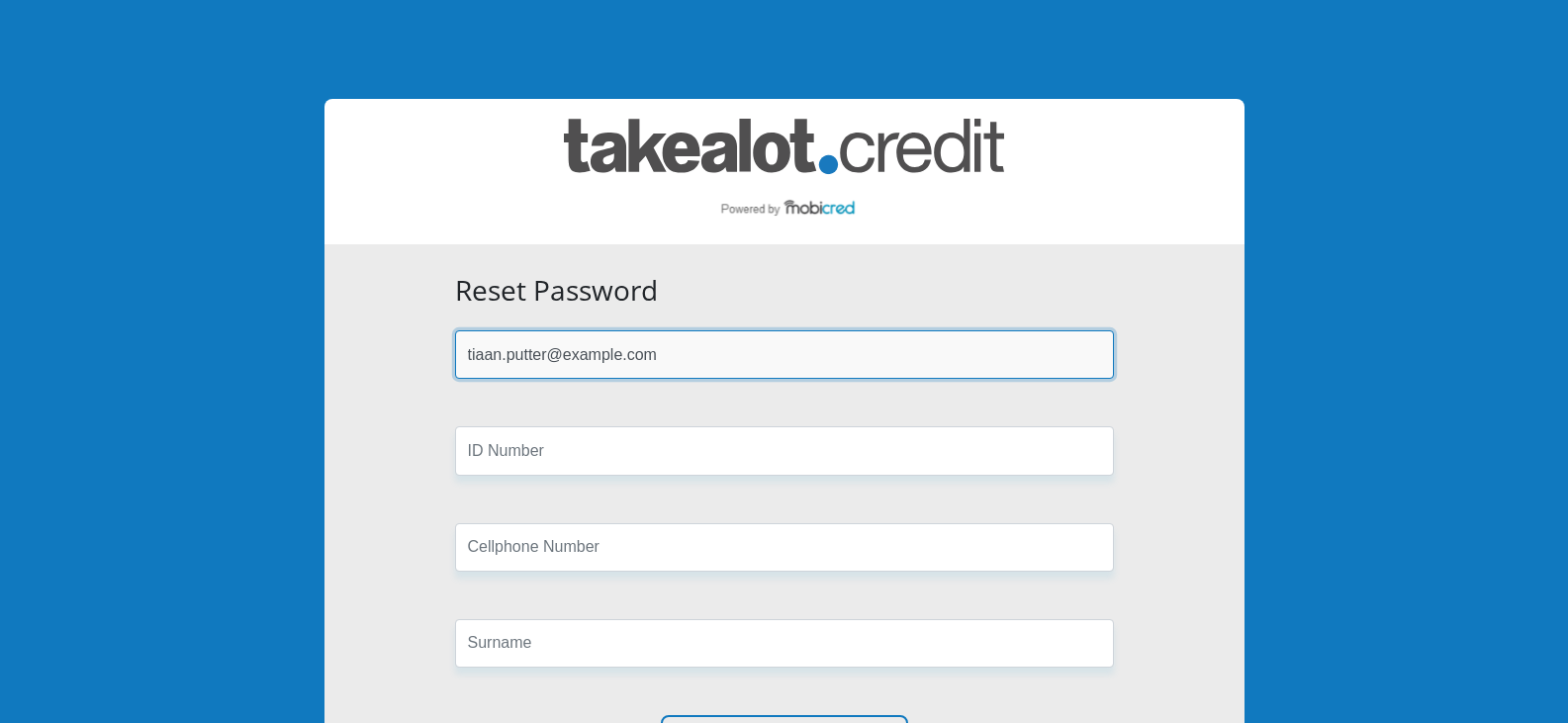 type on "[USERNAME]@[DOMAIN].com" 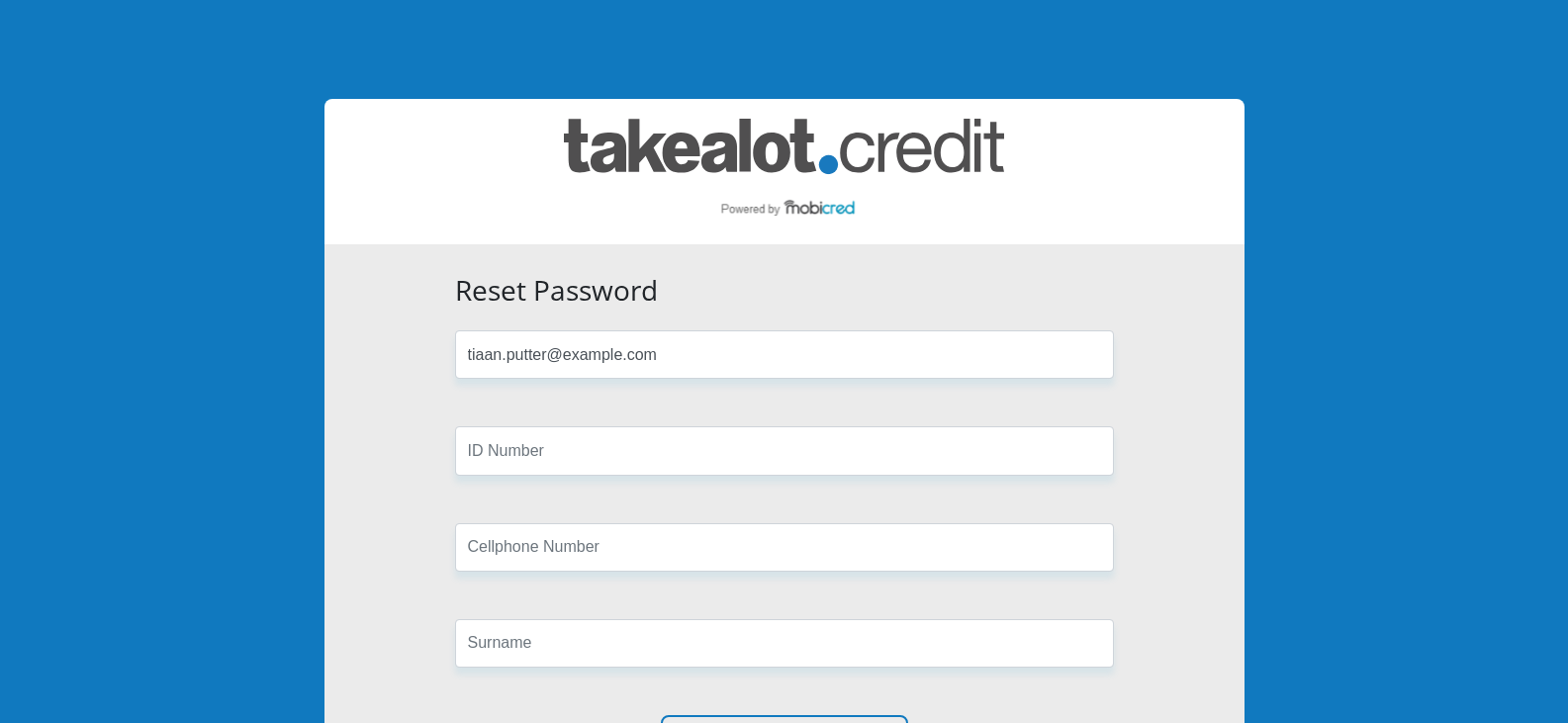 click on "Reset Password
tiaan.putter@westnat.com
Reset Password" at bounding box center (784, 525) 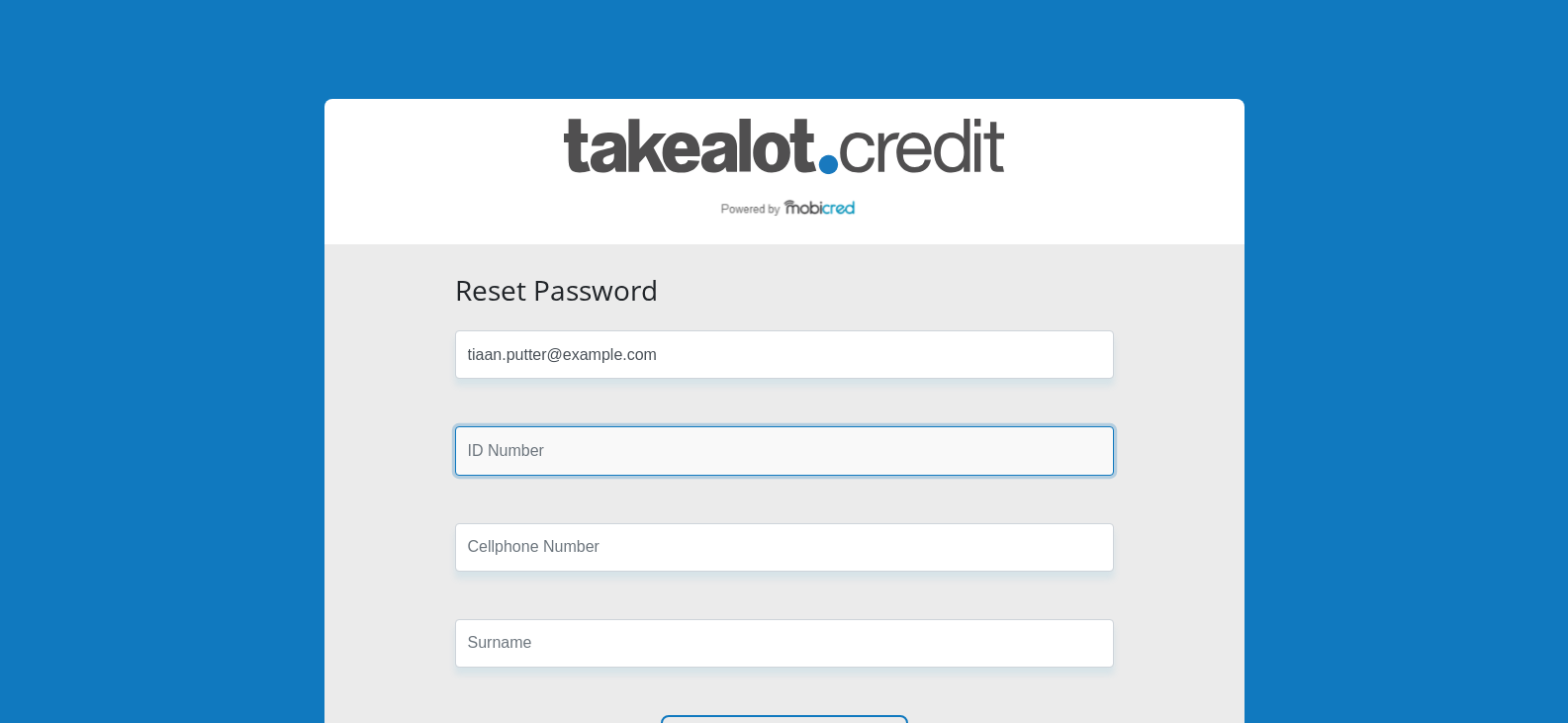 click at bounding box center (784, 450) 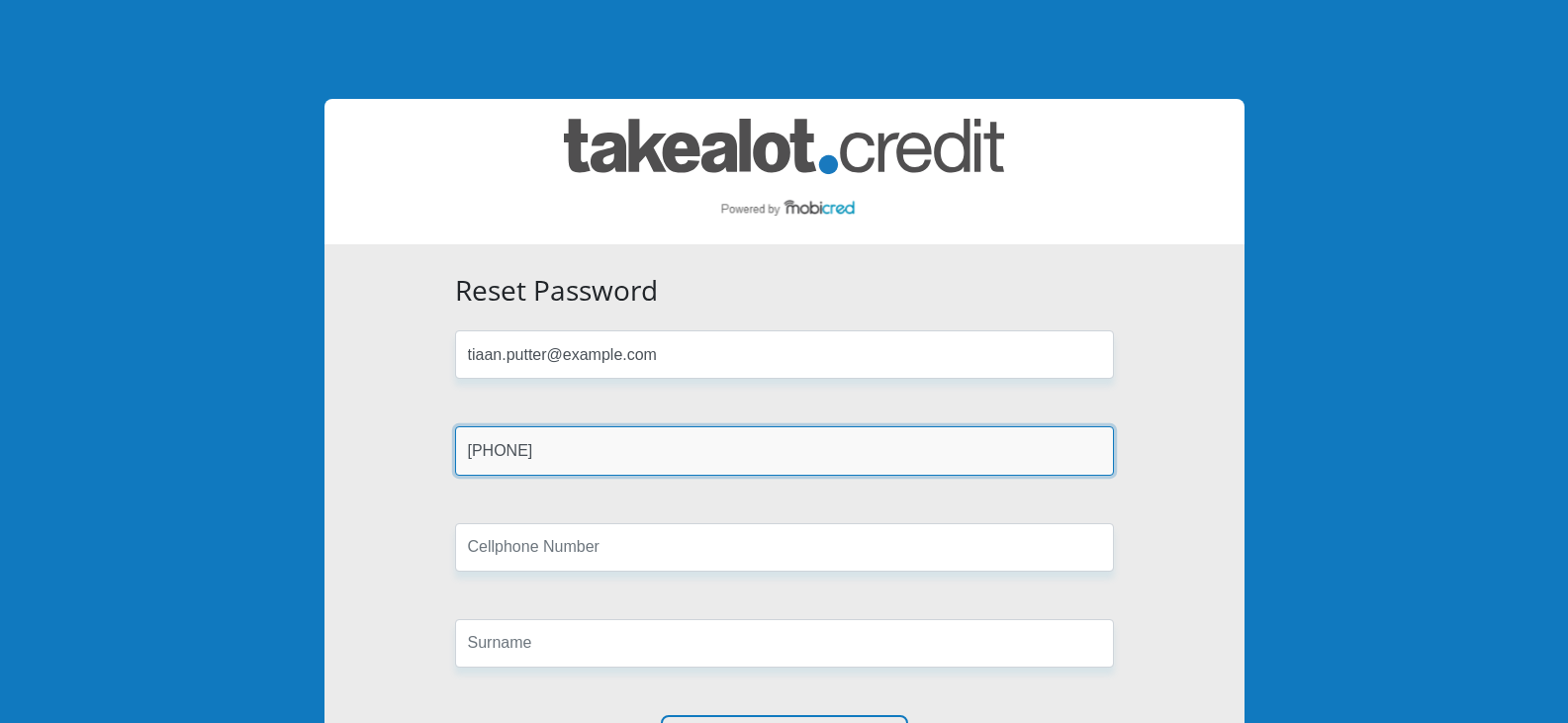 type on "[PHONE]" 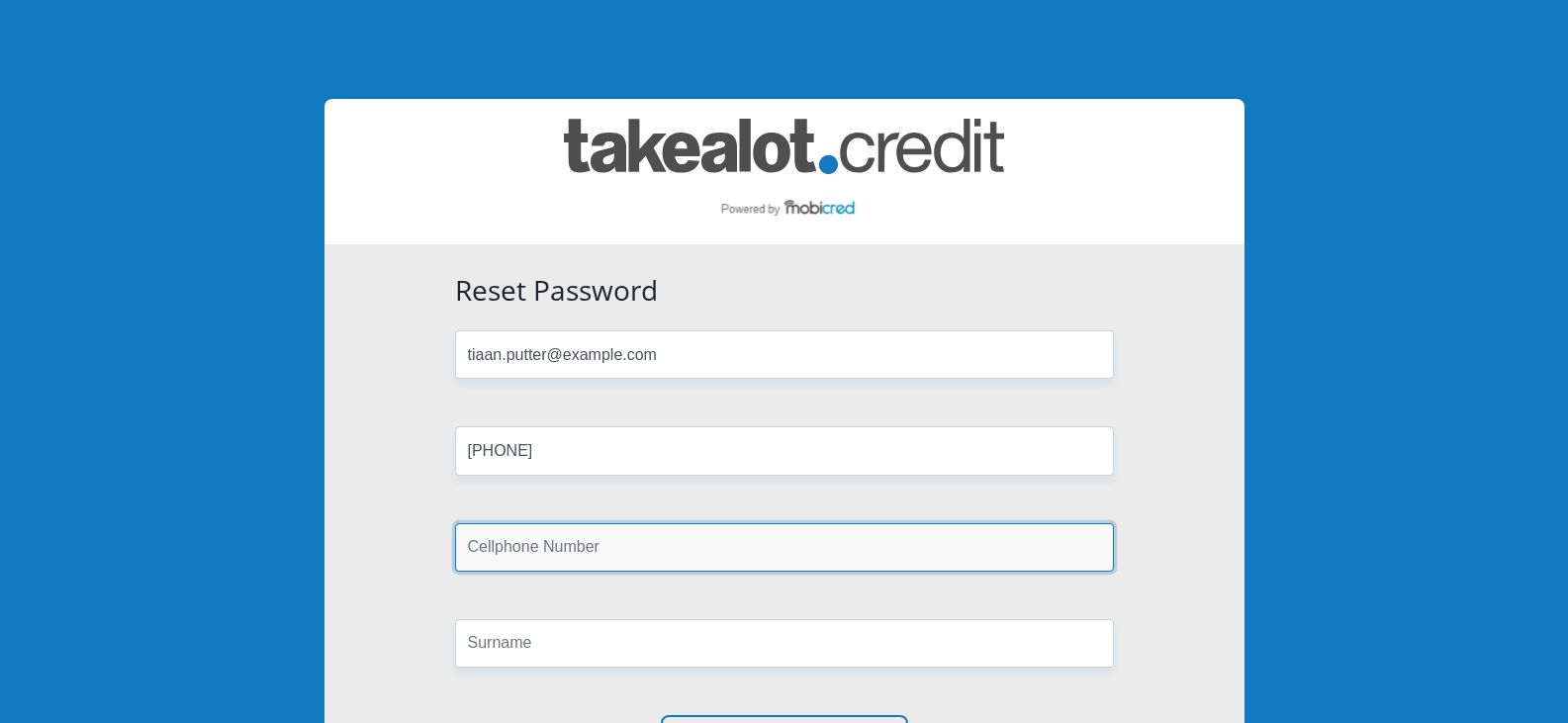 click at bounding box center (784, 547) 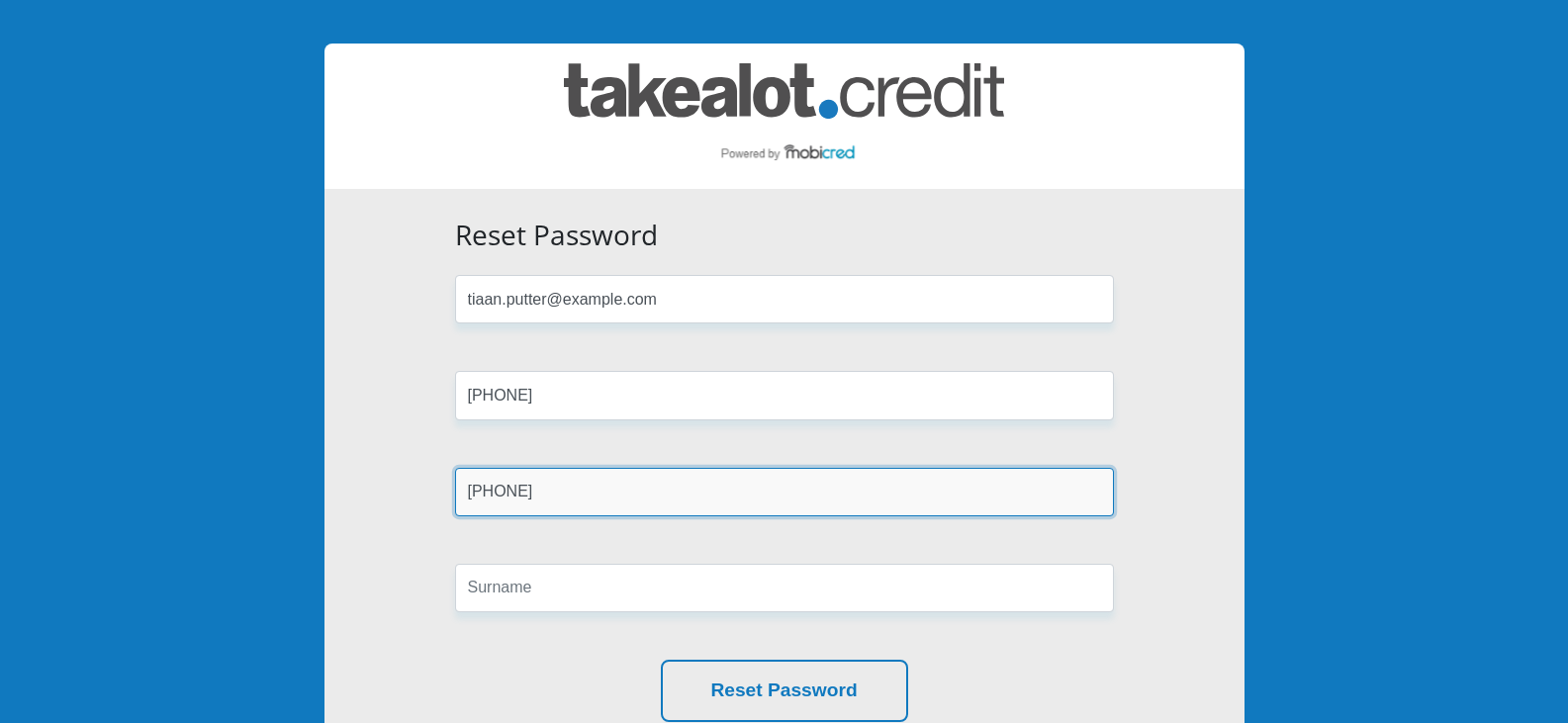 scroll, scrollTop: 296, scrollLeft: 0, axis: vertical 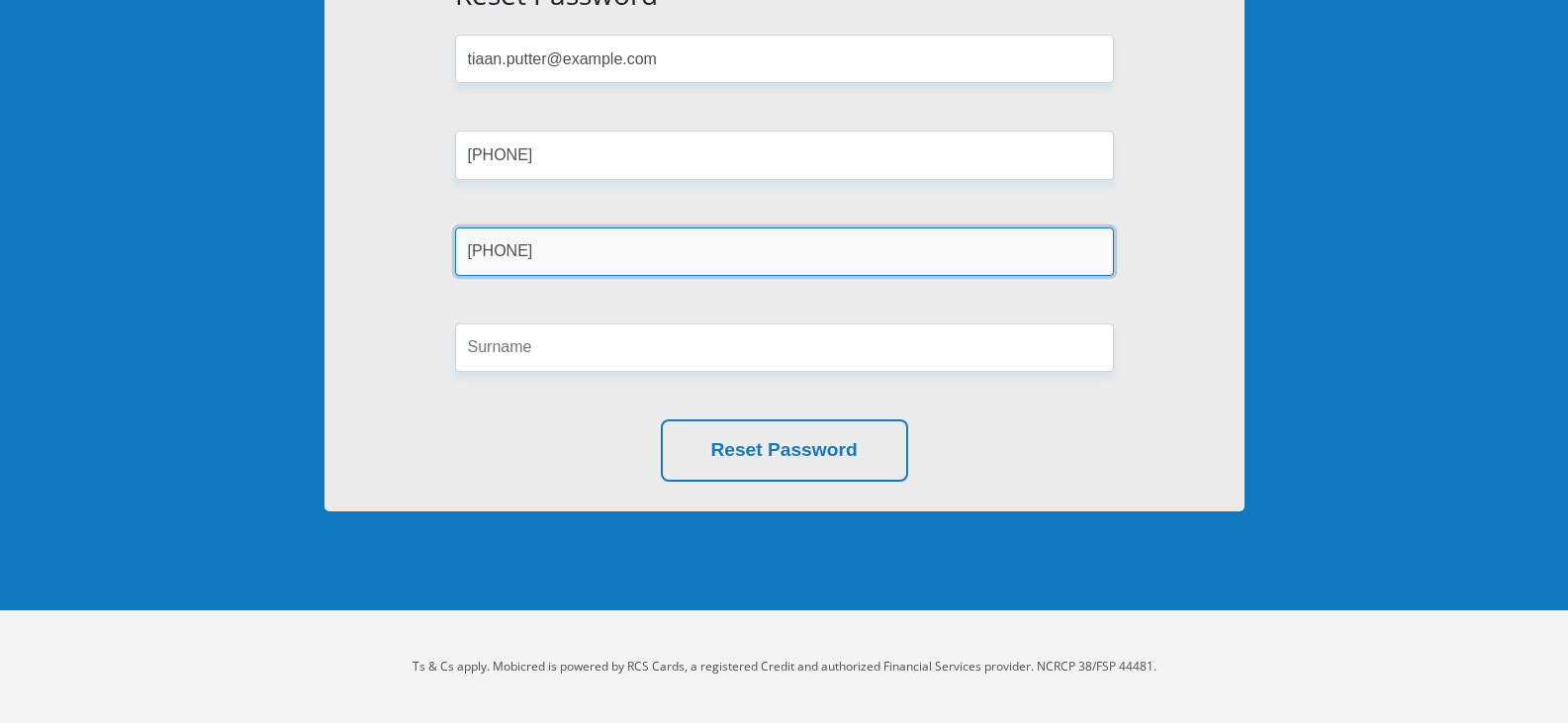 type on "07810984606" 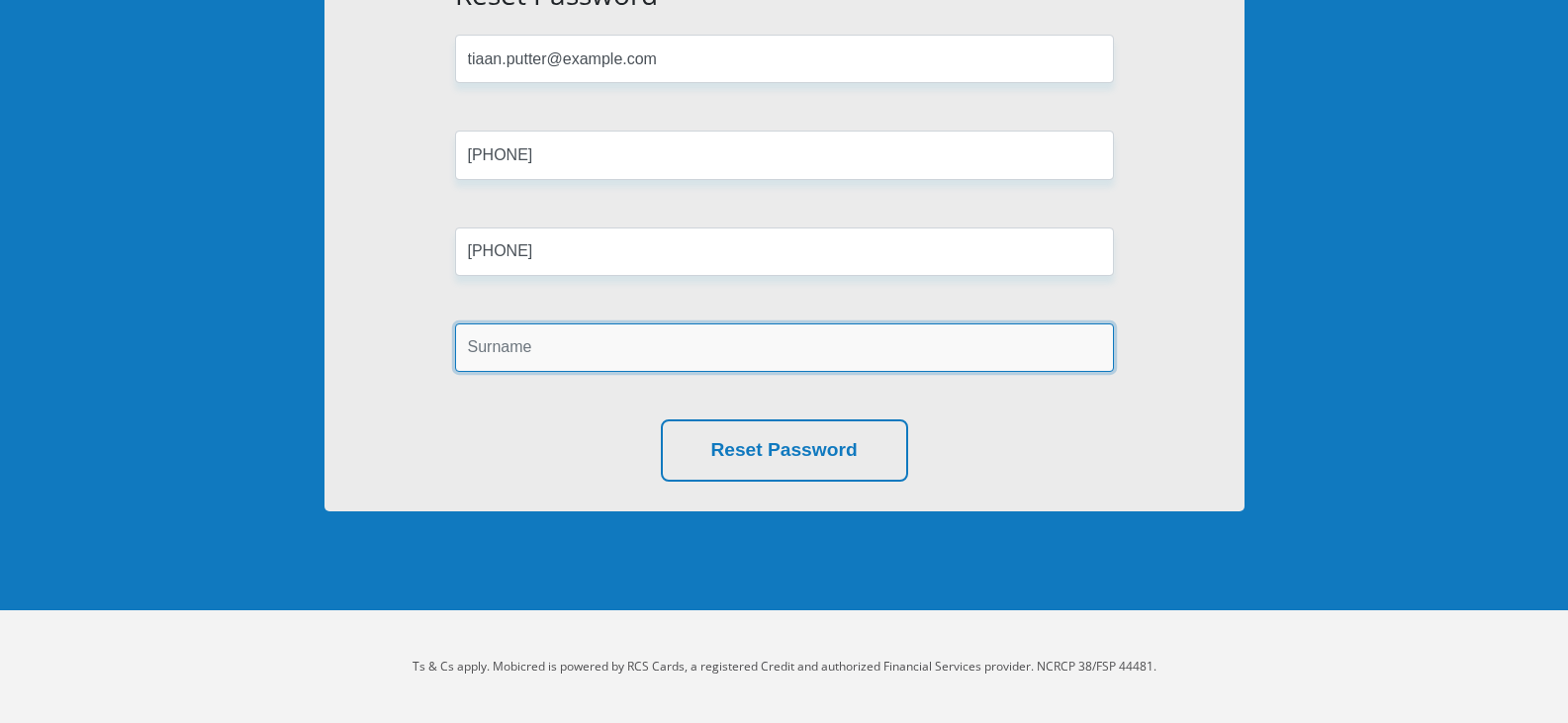 click at bounding box center [784, 347] 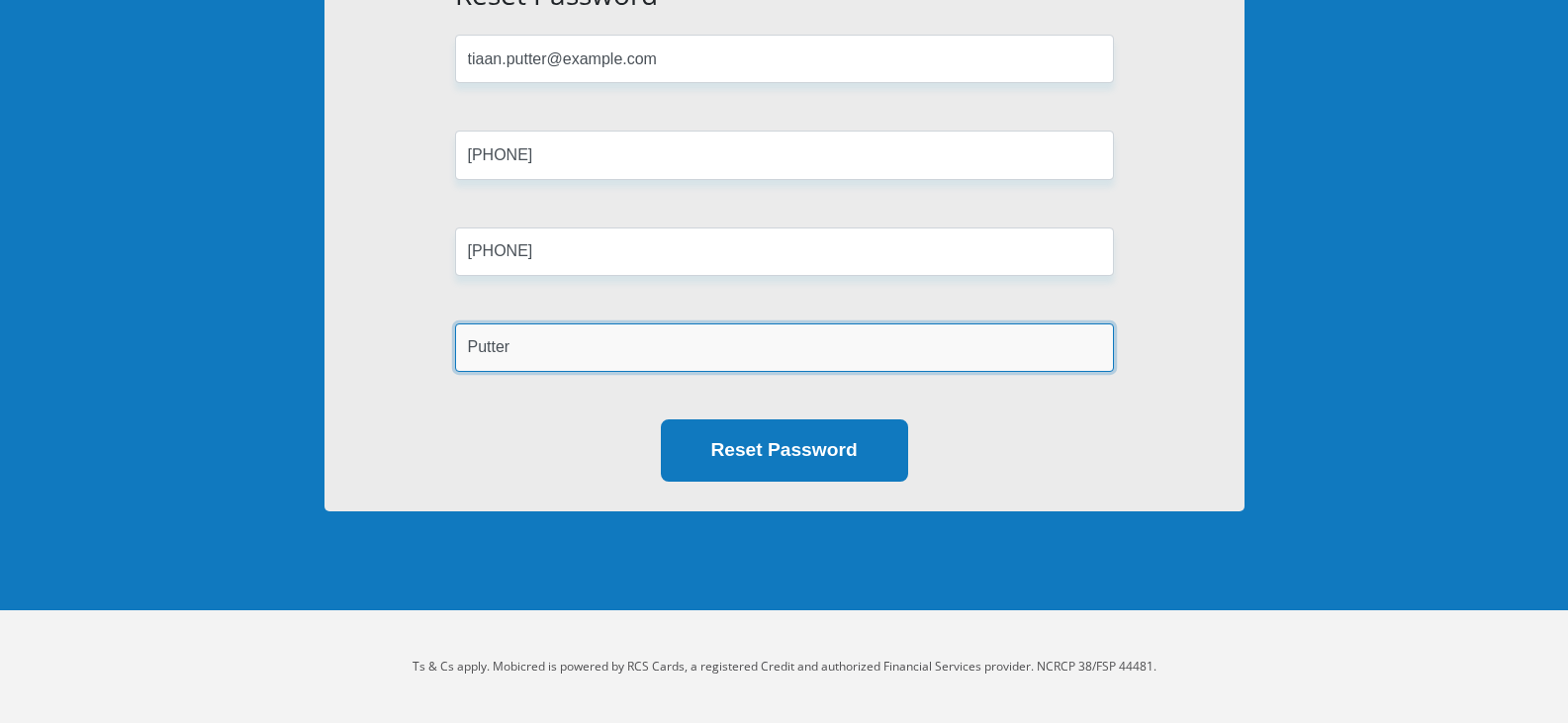 type on "Putter" 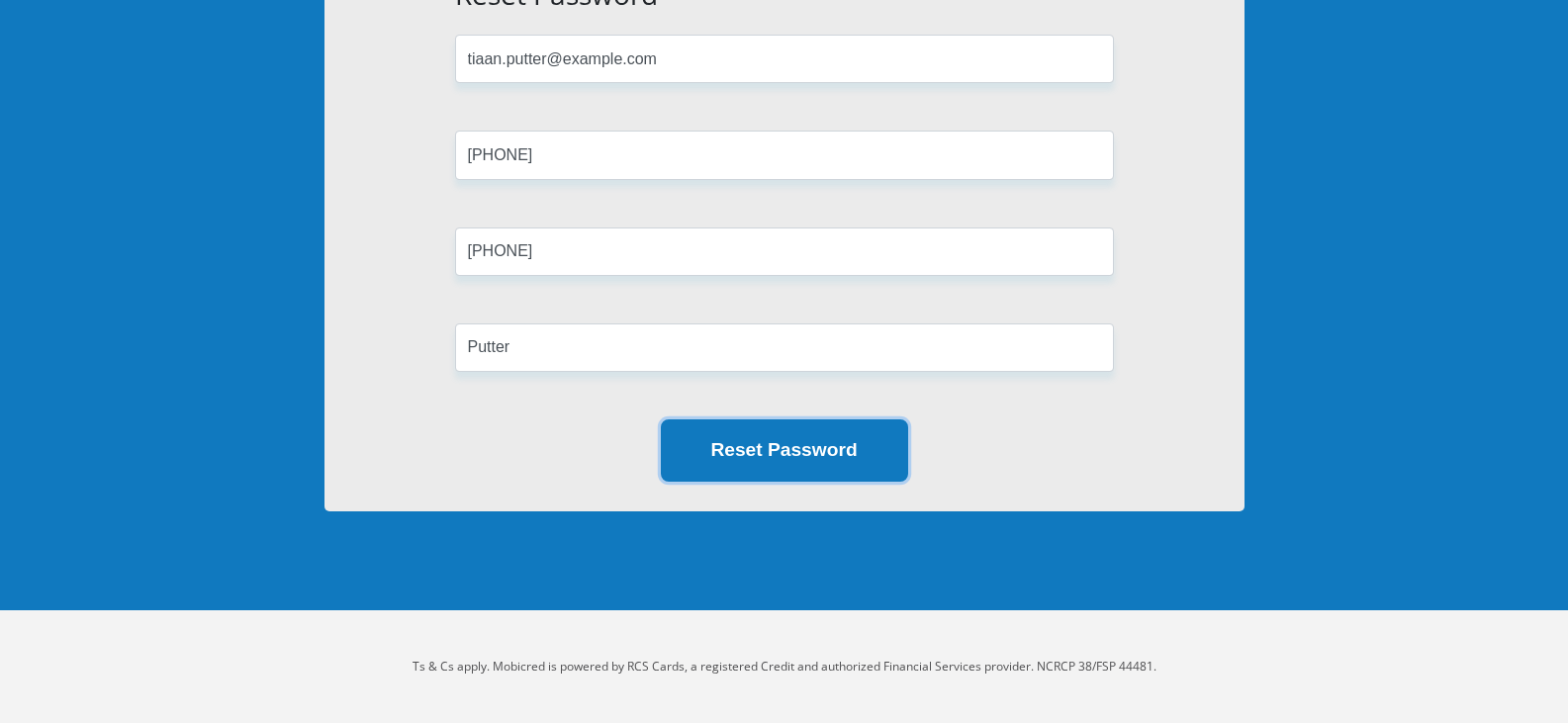 click on "Reset Password" at bounding box center (784, 450) 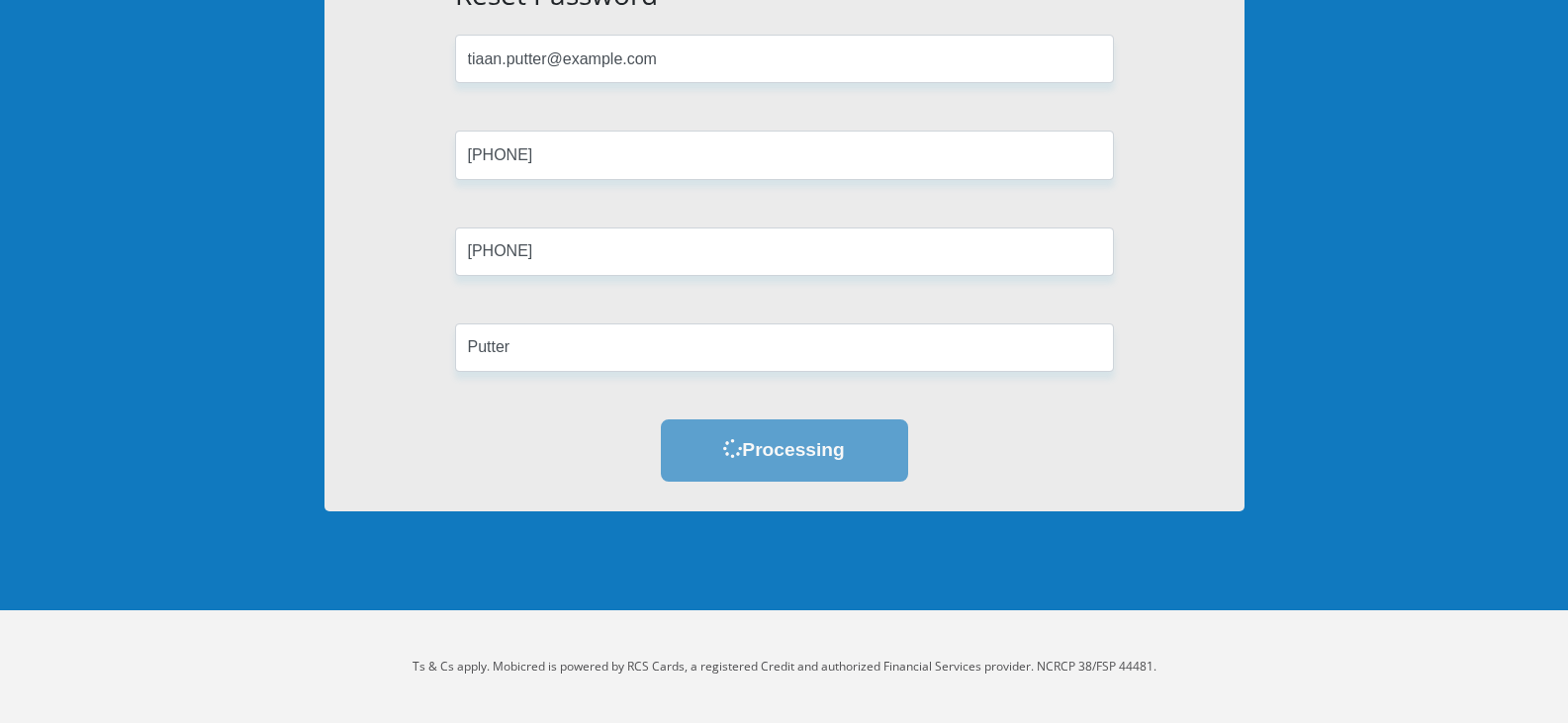 scroll, scrollTop: 0, scrollLeft: 0, axis: both 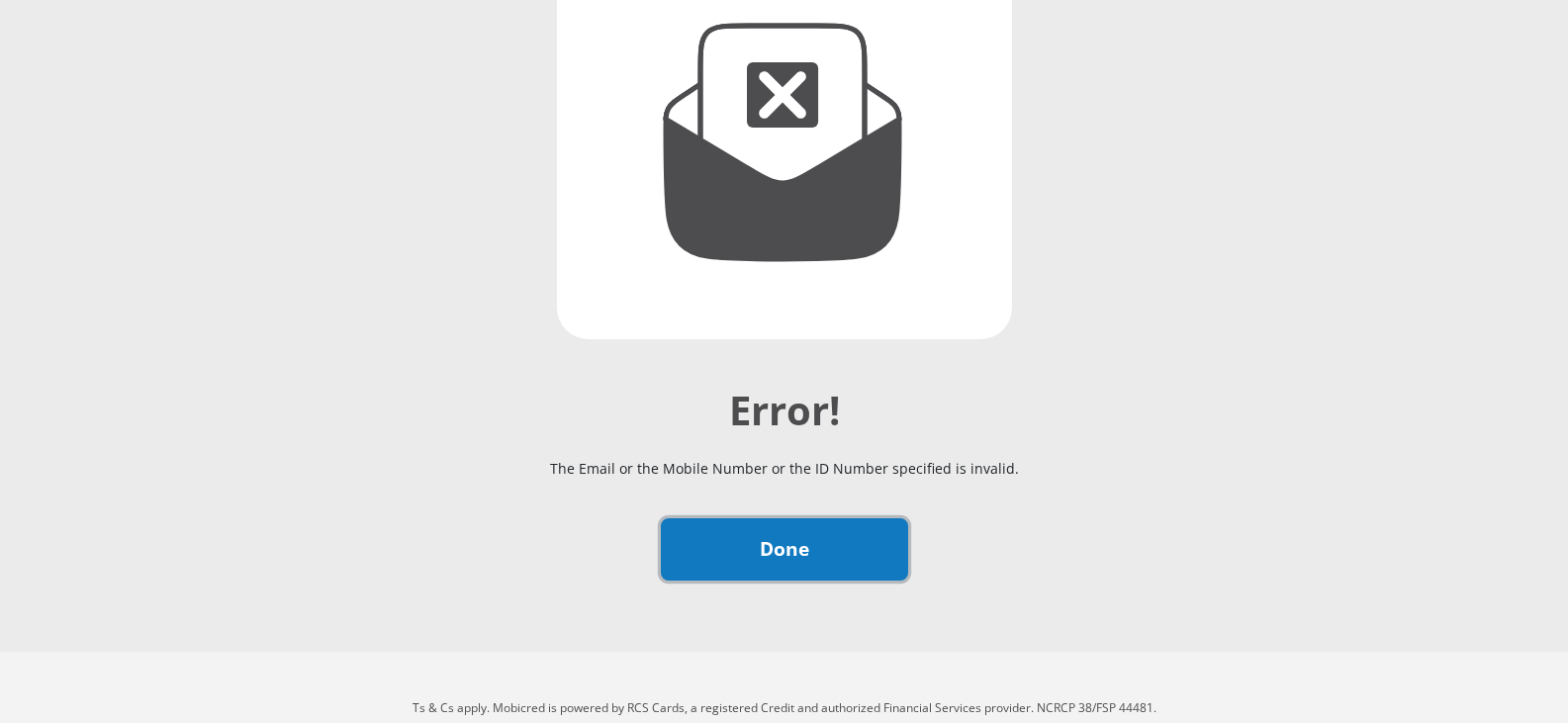 click on "Done" at bounding box center (784, 549) 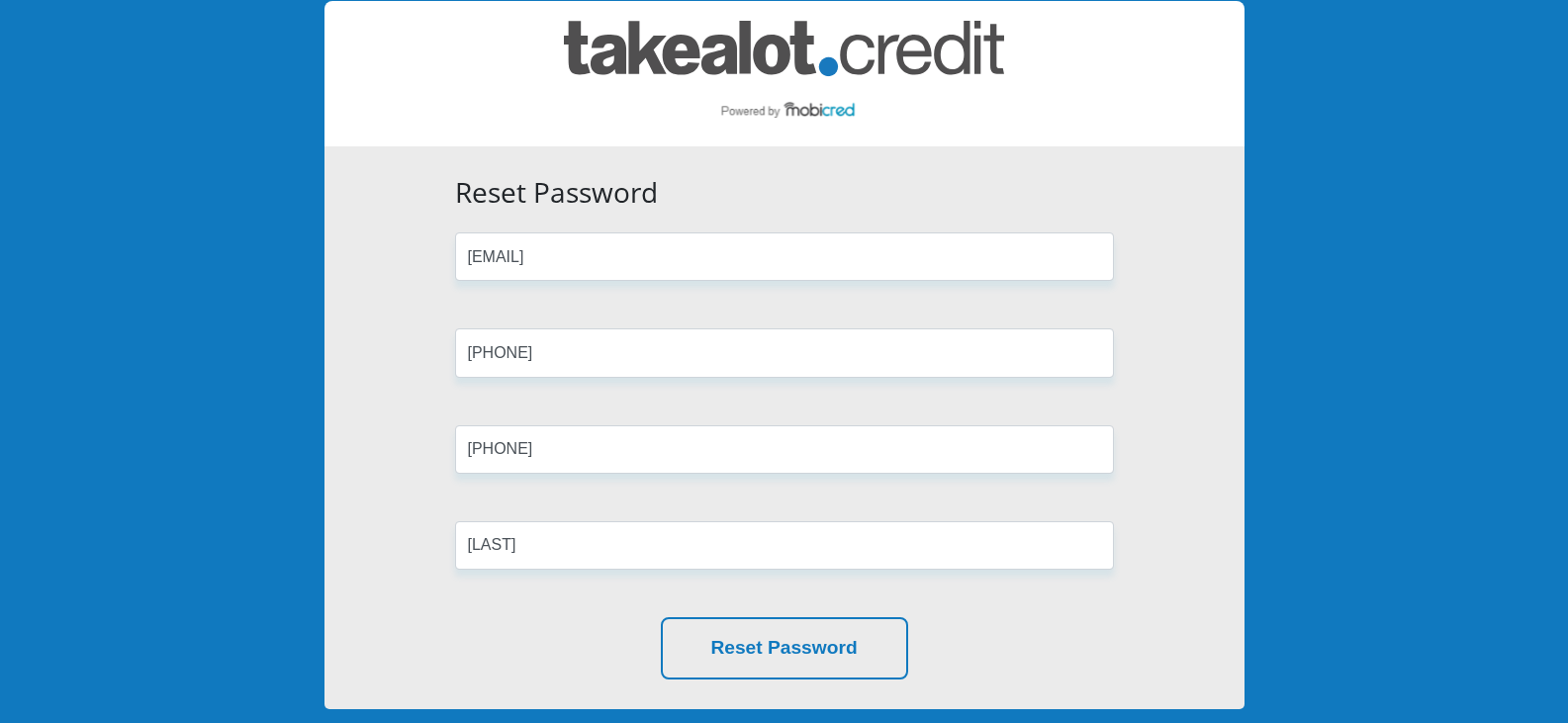scroll, scrollTop: 197, scrollLeft: 0, axis: vertical 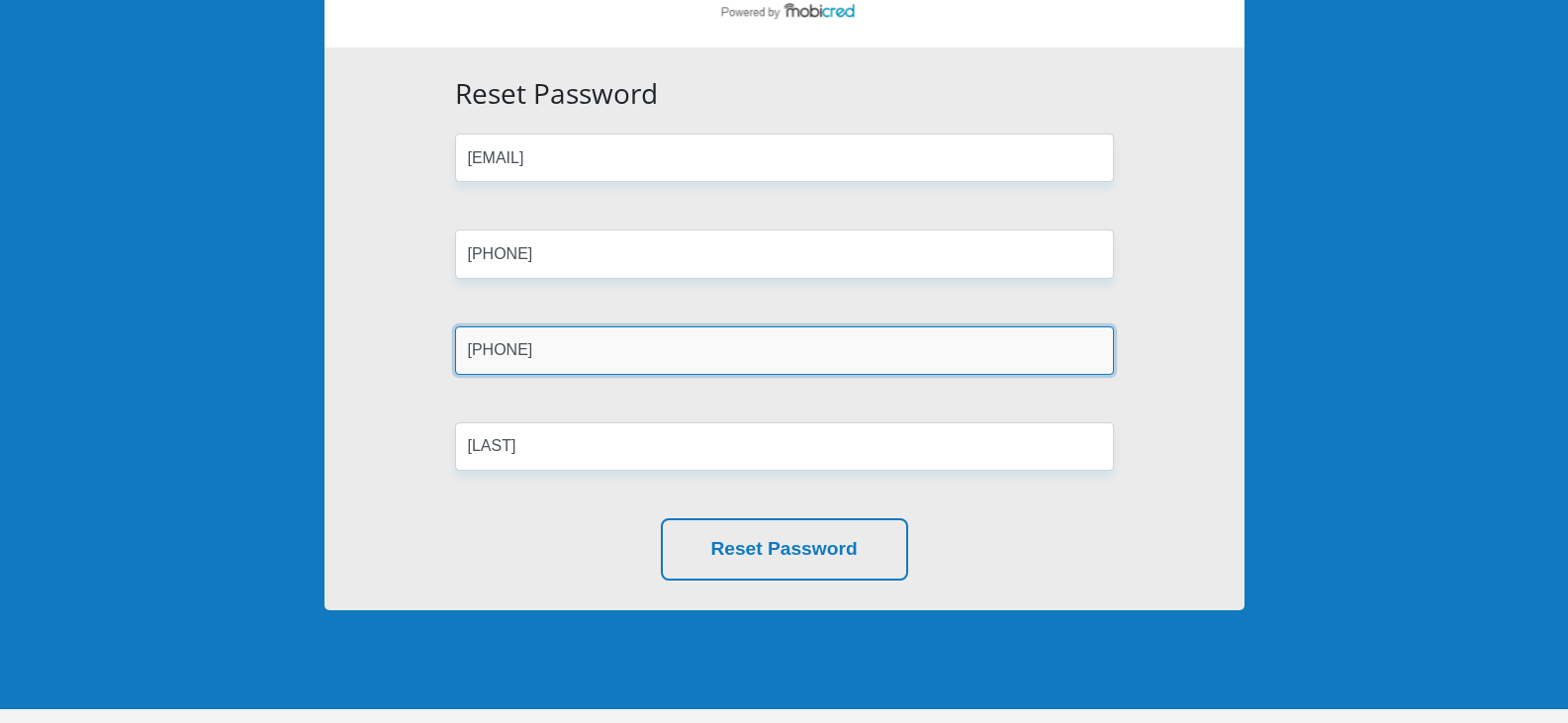 click on "[PHONE]" at bounding box center [784, 350] 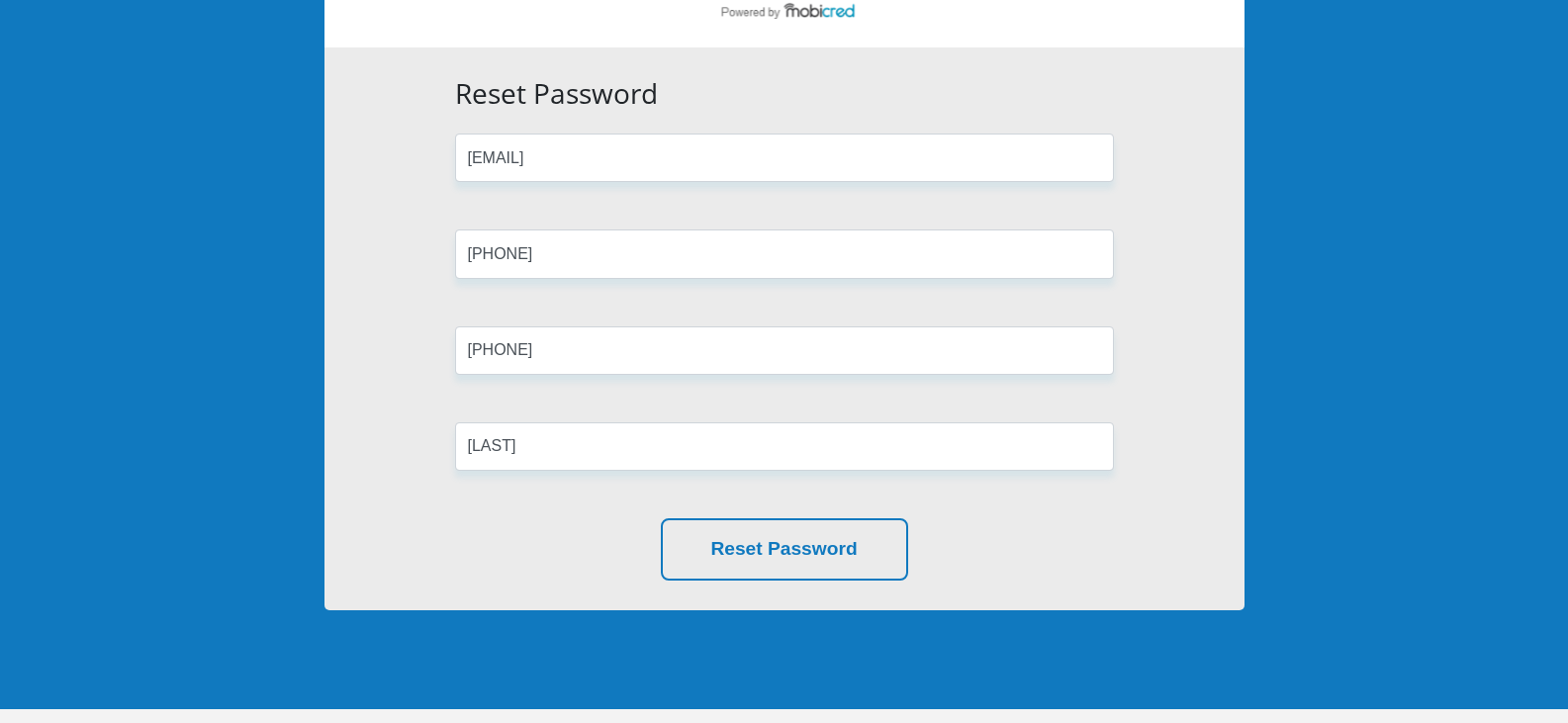 click on "Reset Password
tiaan.putter@westnat.com
7006075574087
0781098460
Putter
Reset Password" at bounding box center (784, 328) 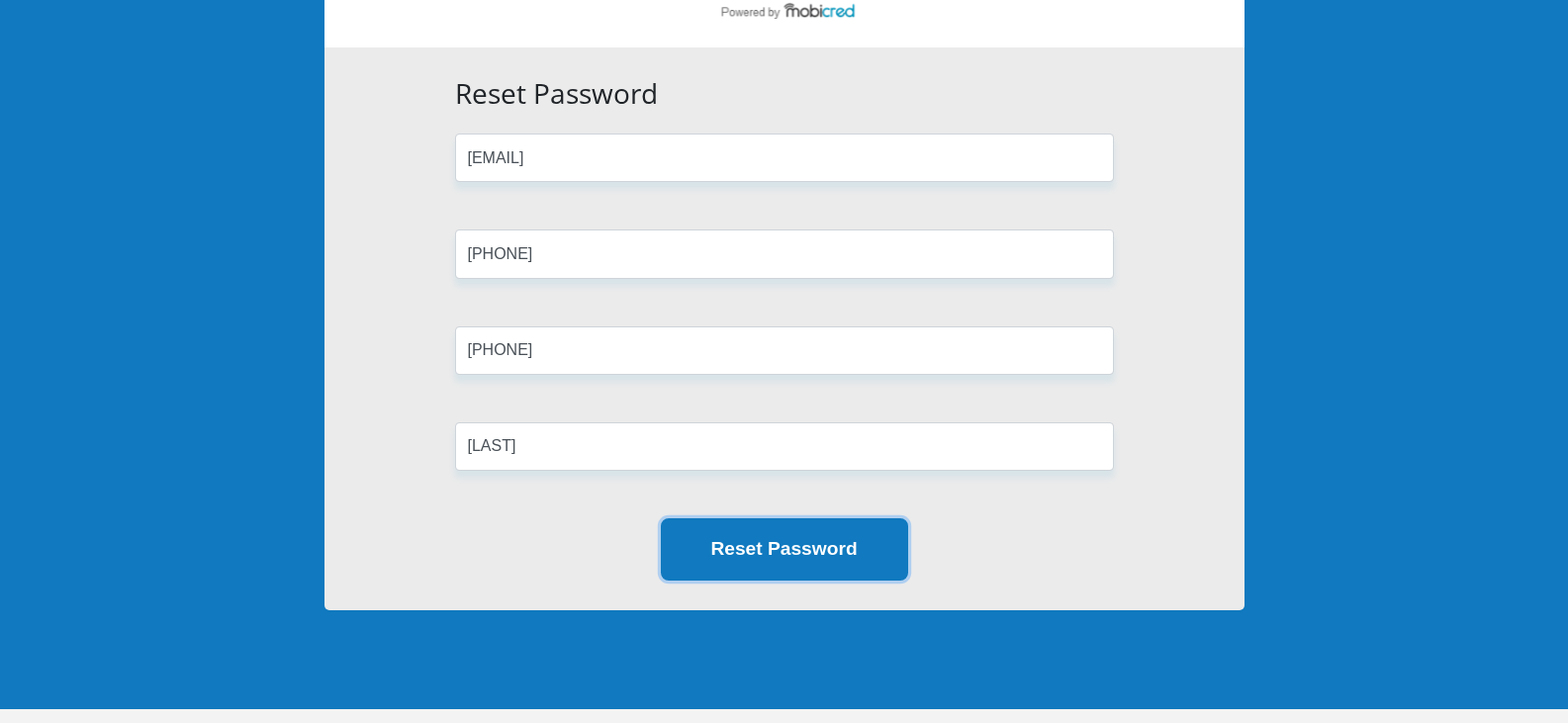 click on "Reset Password" at bounding box center [784, 549] 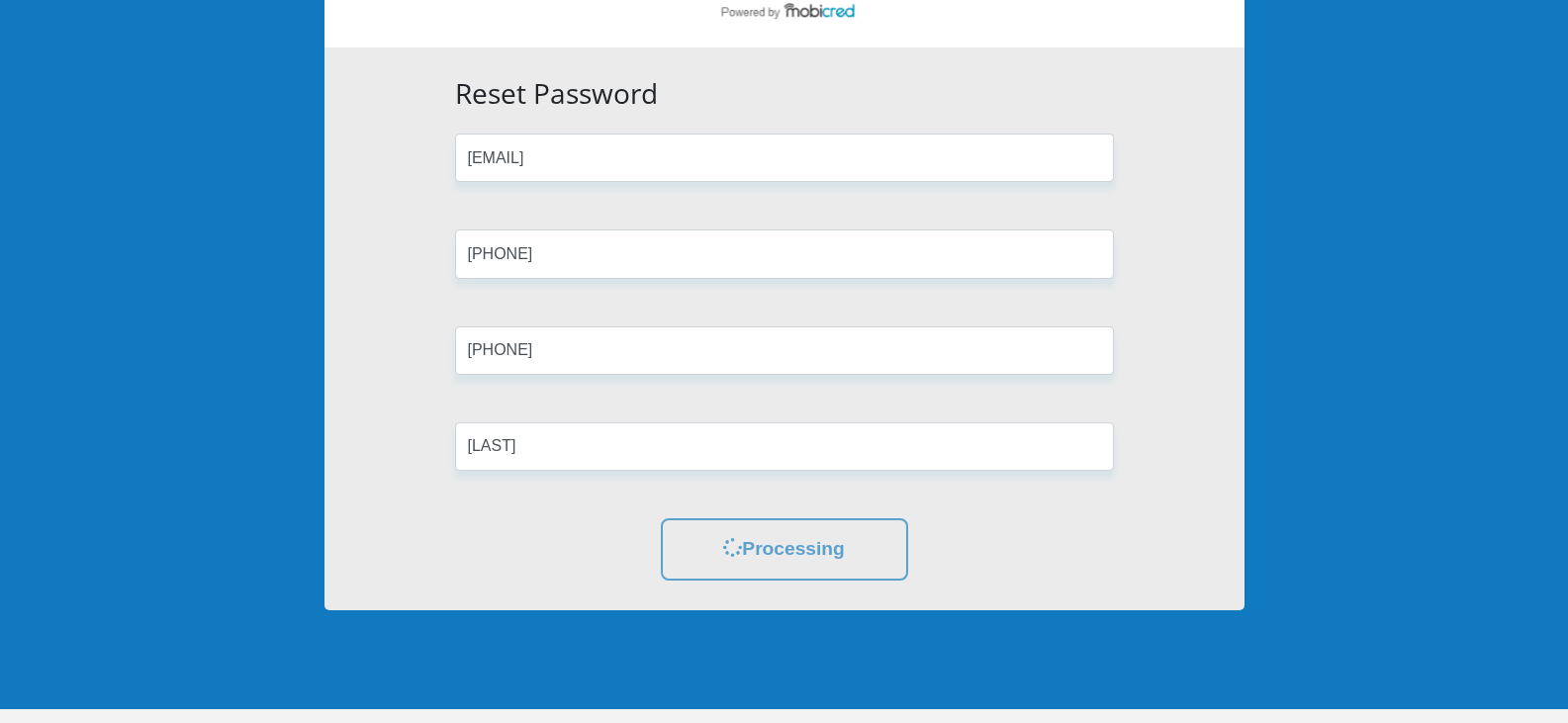 scroll, scrollTop: 0, scrollLeft: 0, axis: both 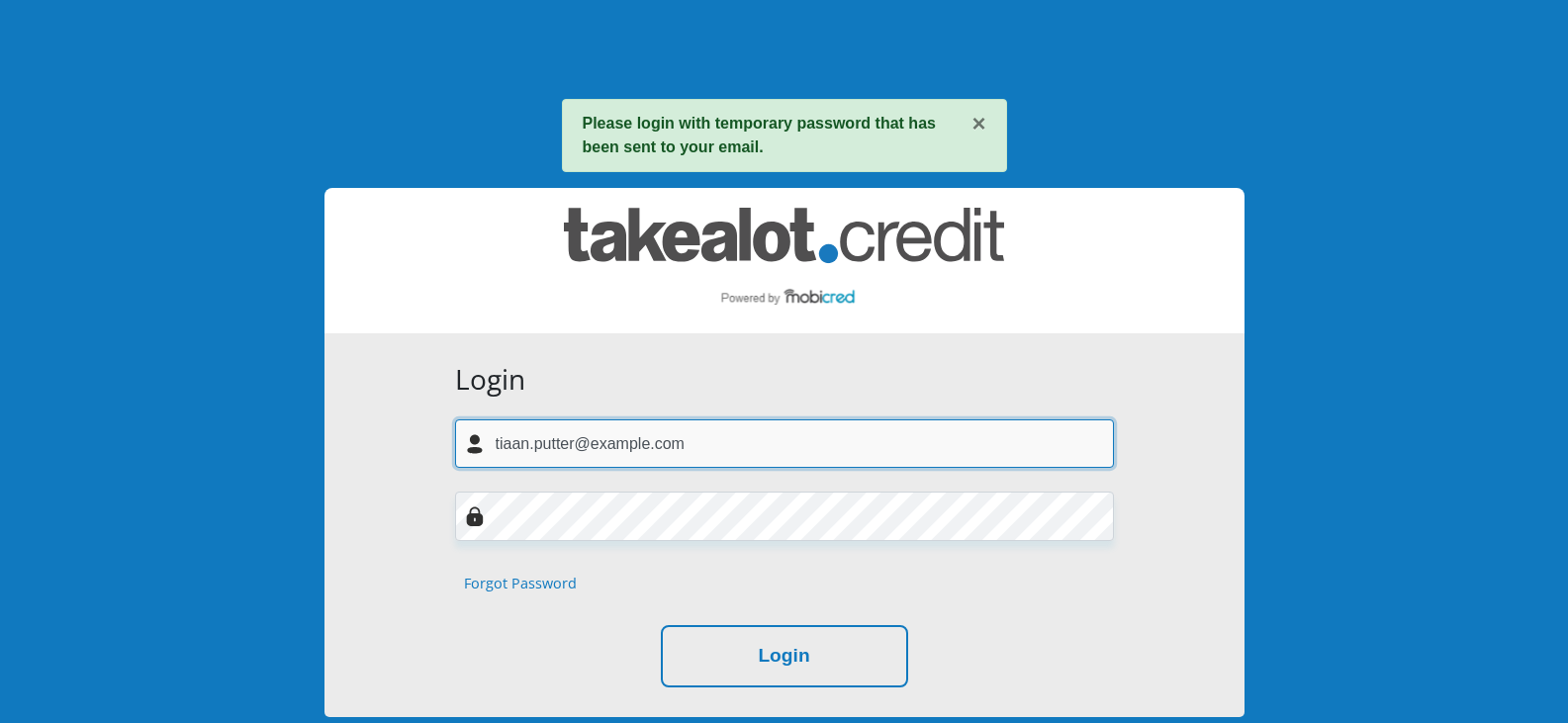 drag, startPoint x: 664, startPoint y: 442, endPoint x: 462, endPoint y: 417, distance: 203.54115 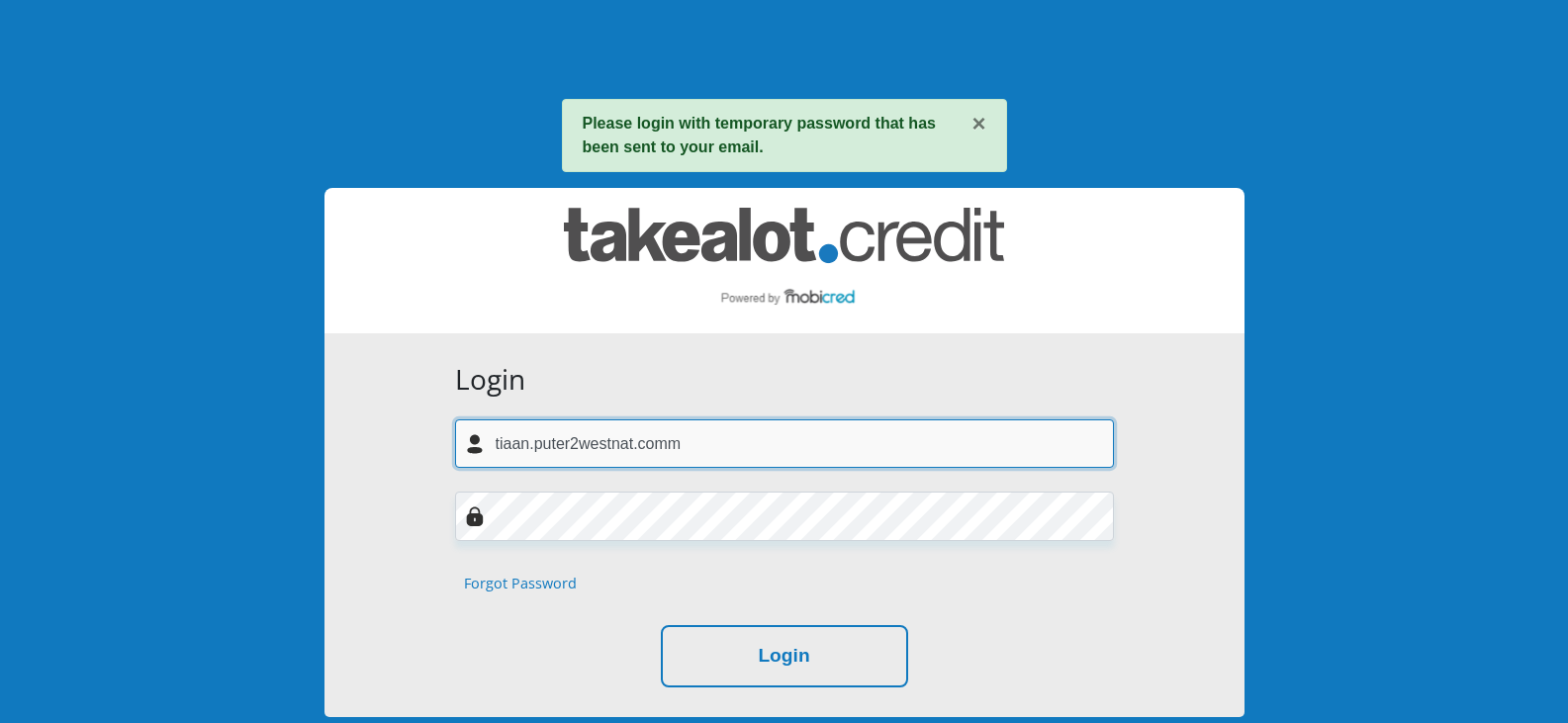 click on "tiaan.puter2westnat.comm" at bounding box center [784, 443] 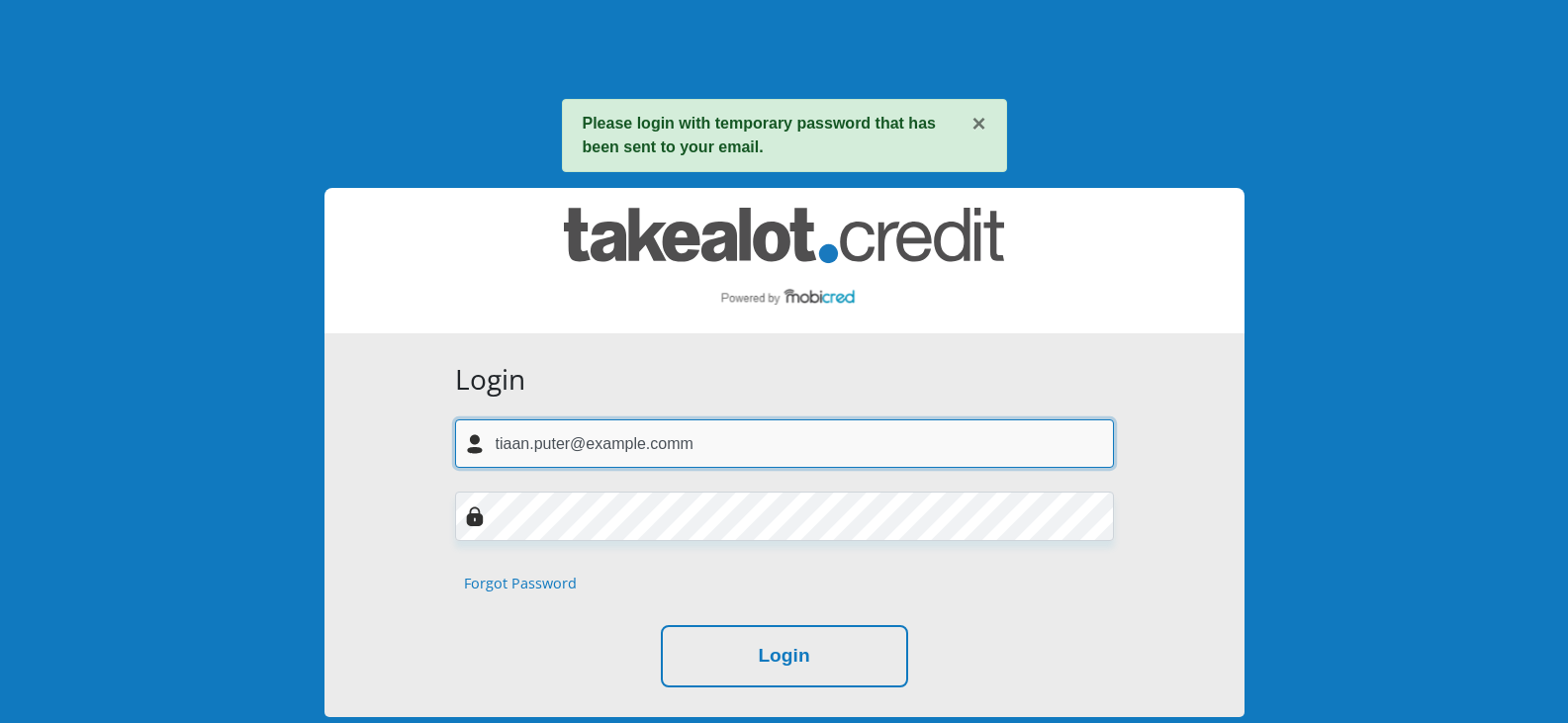 type on "tiaan.puter@westnat.comm" 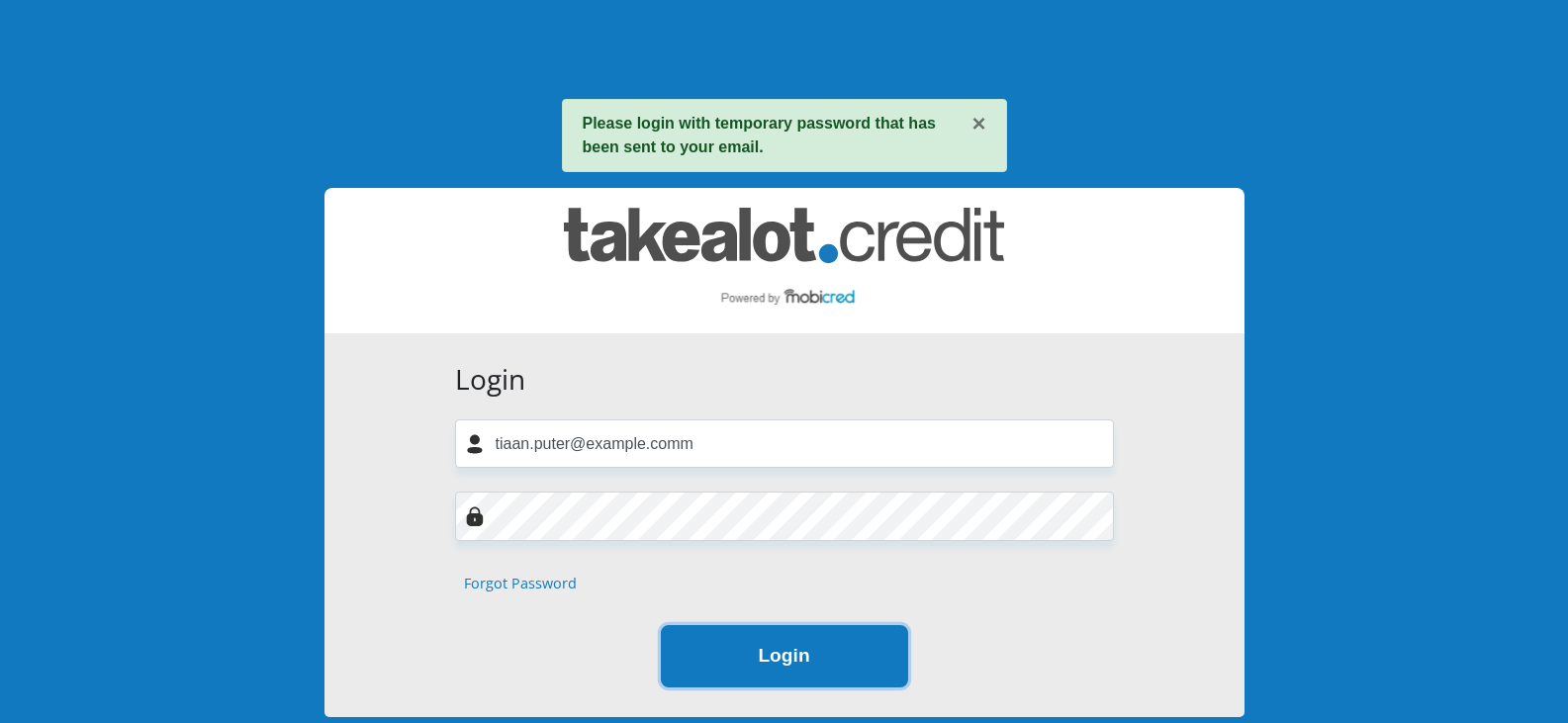 click on "Login" at bounding box center (784, 656) 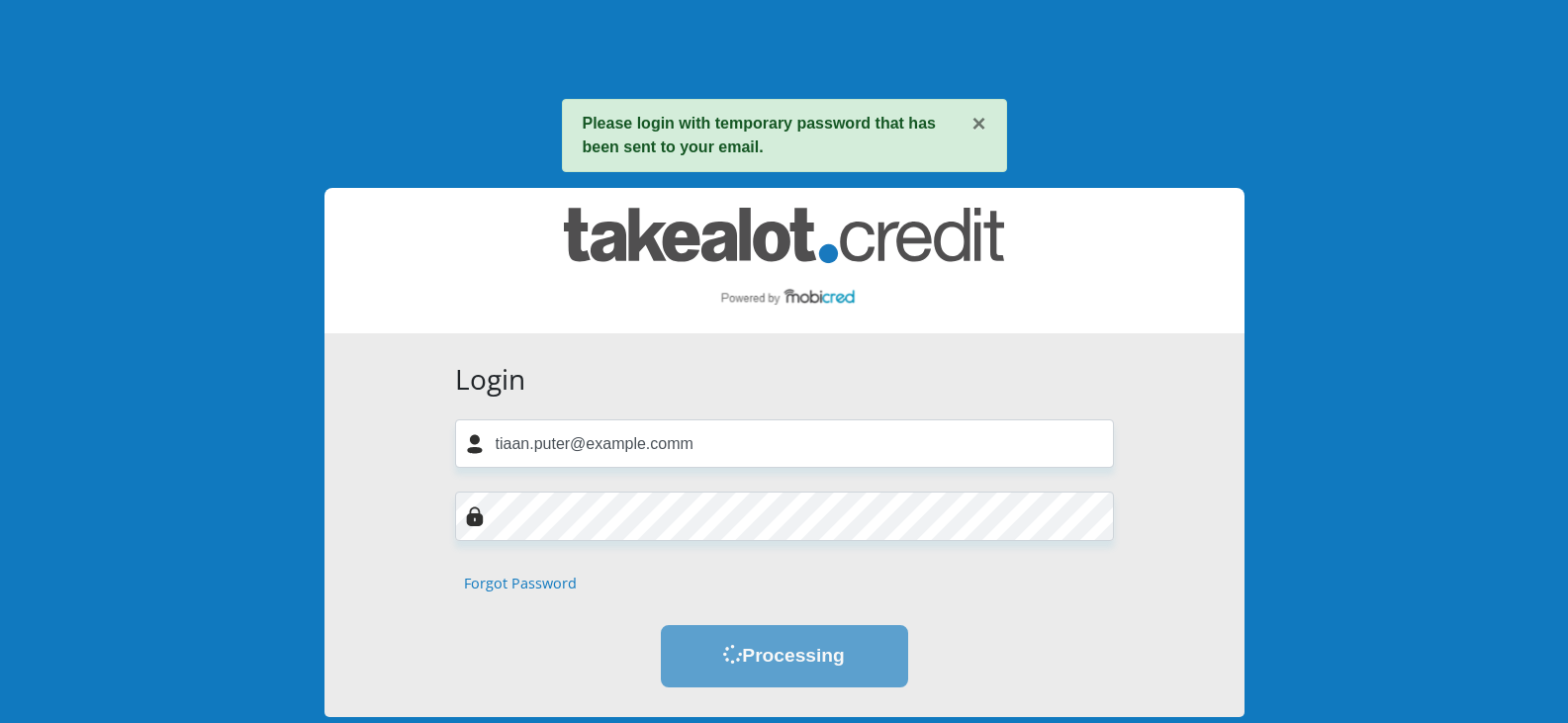 scroll, scrollTop: 0, scrollLeft: 0, axis: both 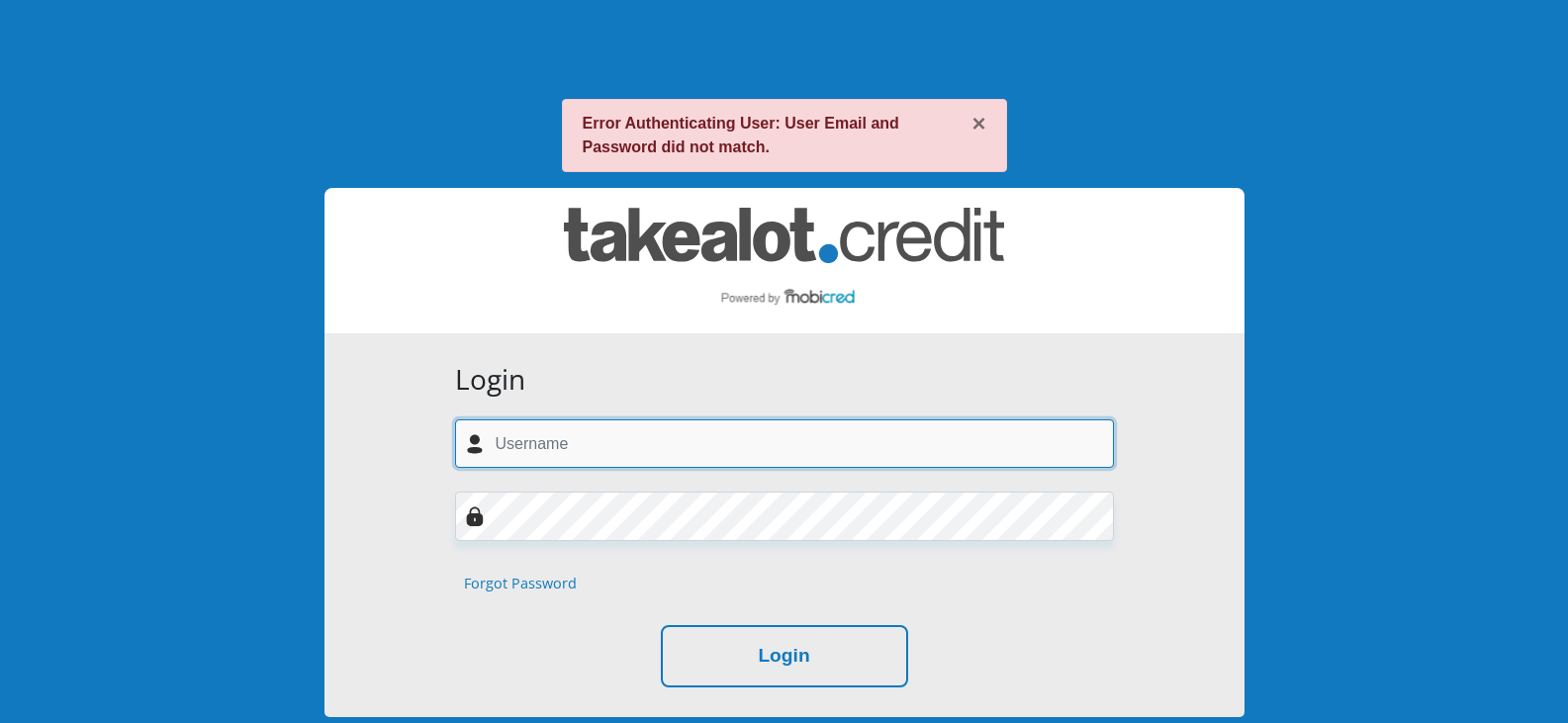 type on "[USERNAME]@[DOMAIN].com" 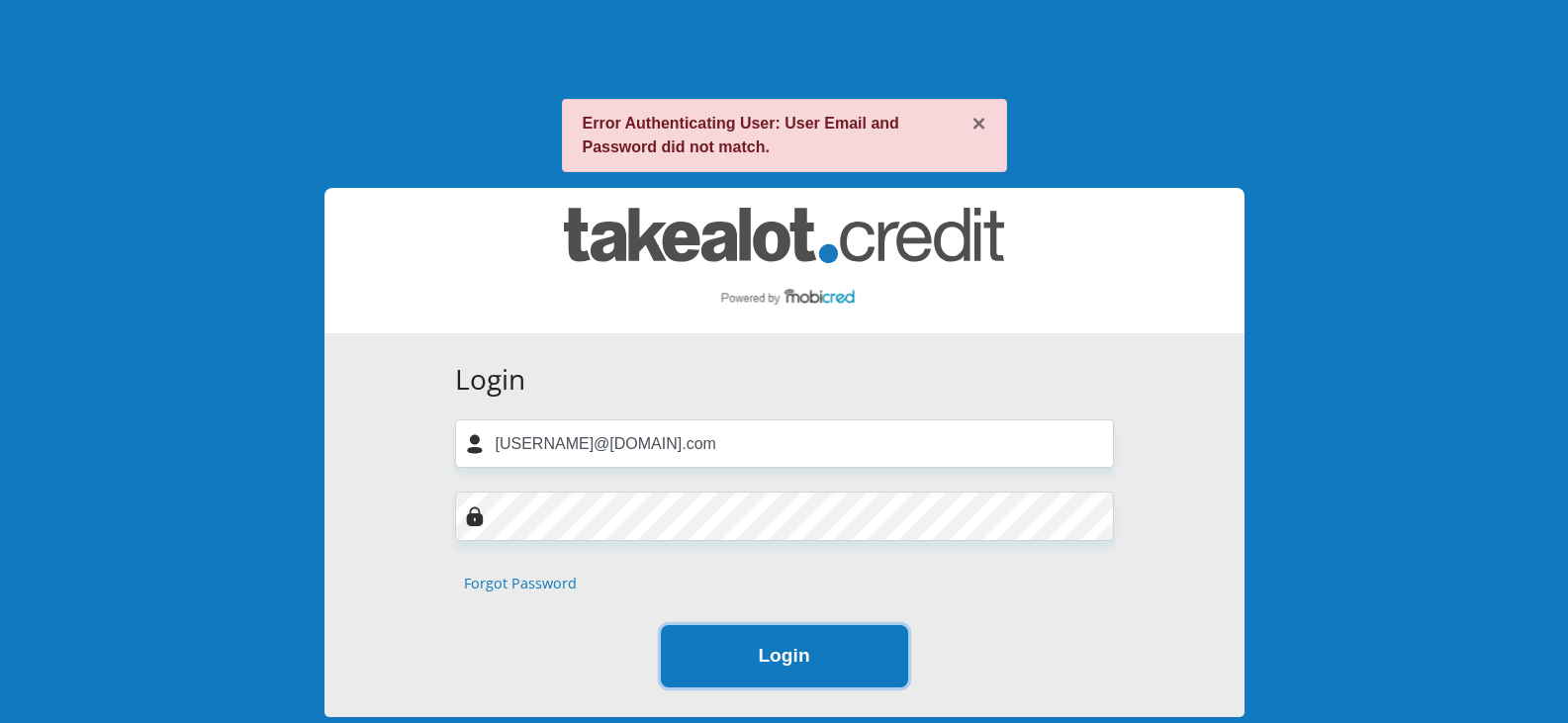 click on "Login" at bounding box center (784, 656) 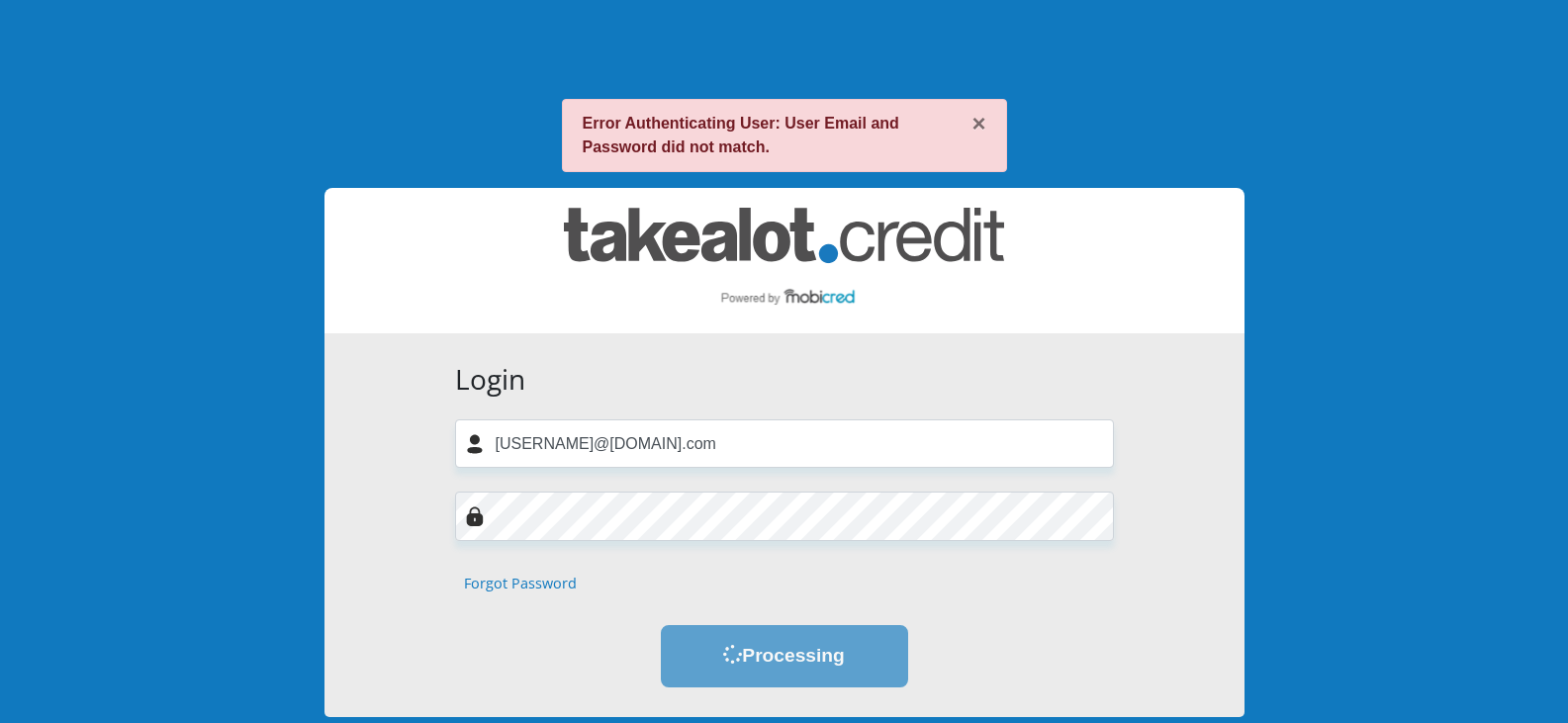 scroll, scrollTop: 0, scrollLeft: 0, axis: both 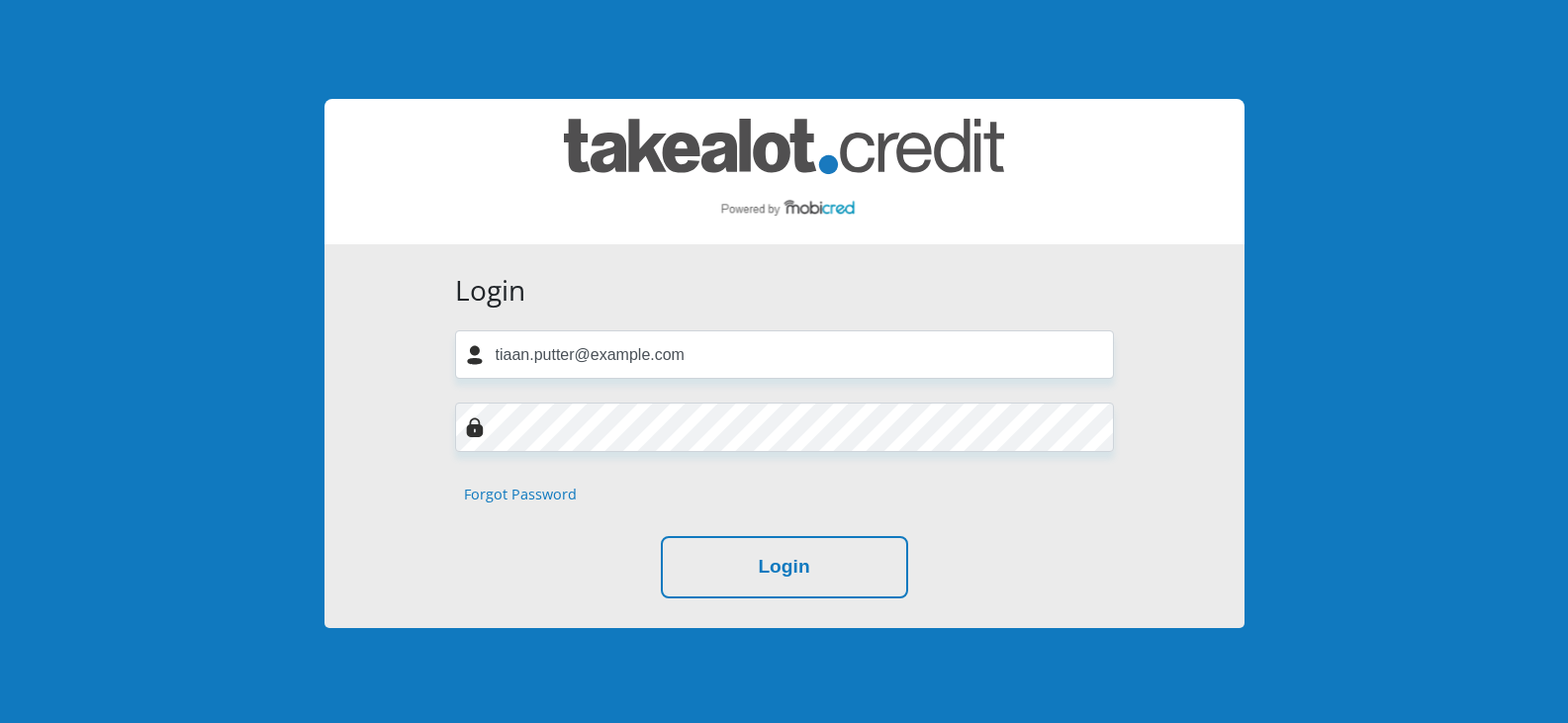 click on "Forgot Password" at bounding box center [784, 495] 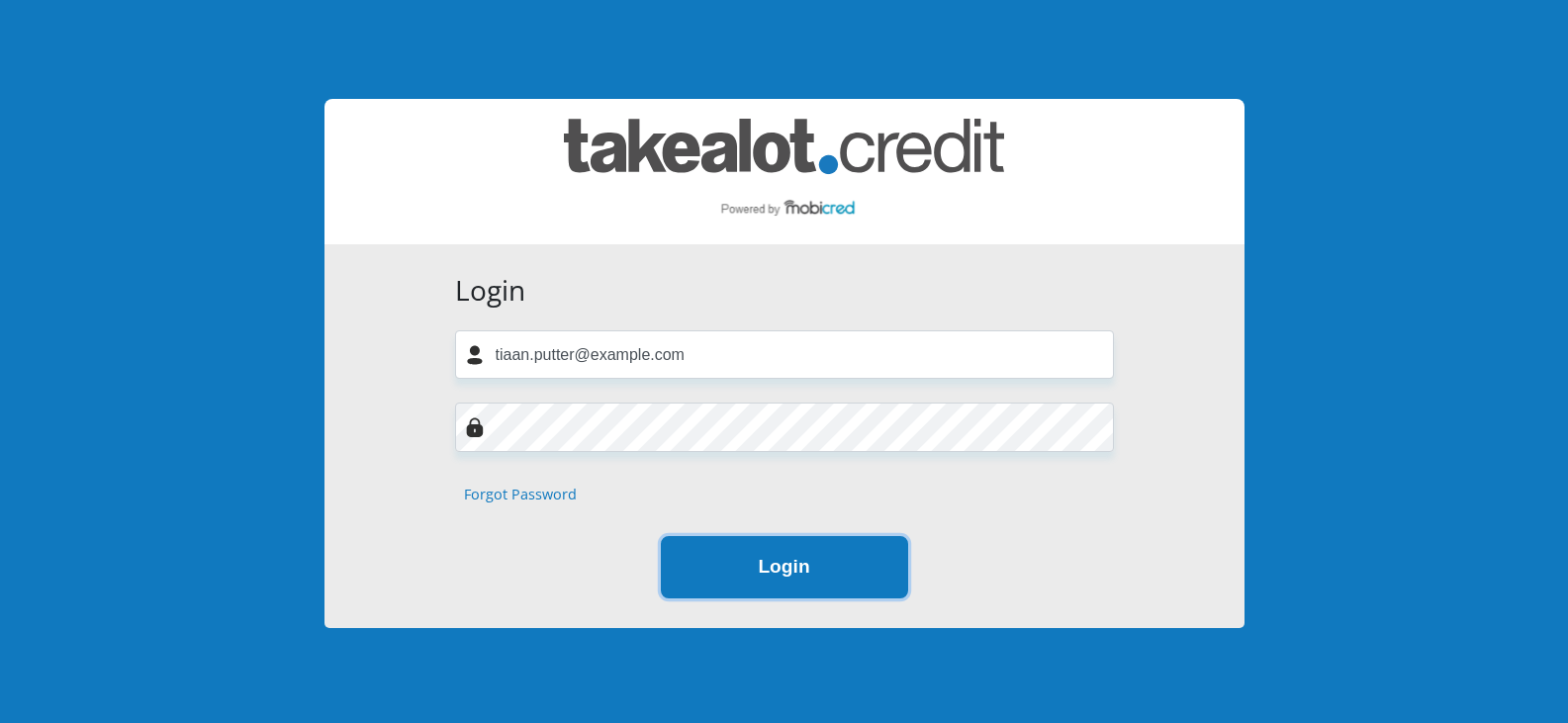 click on "Login" at bounding box center (784, 567) 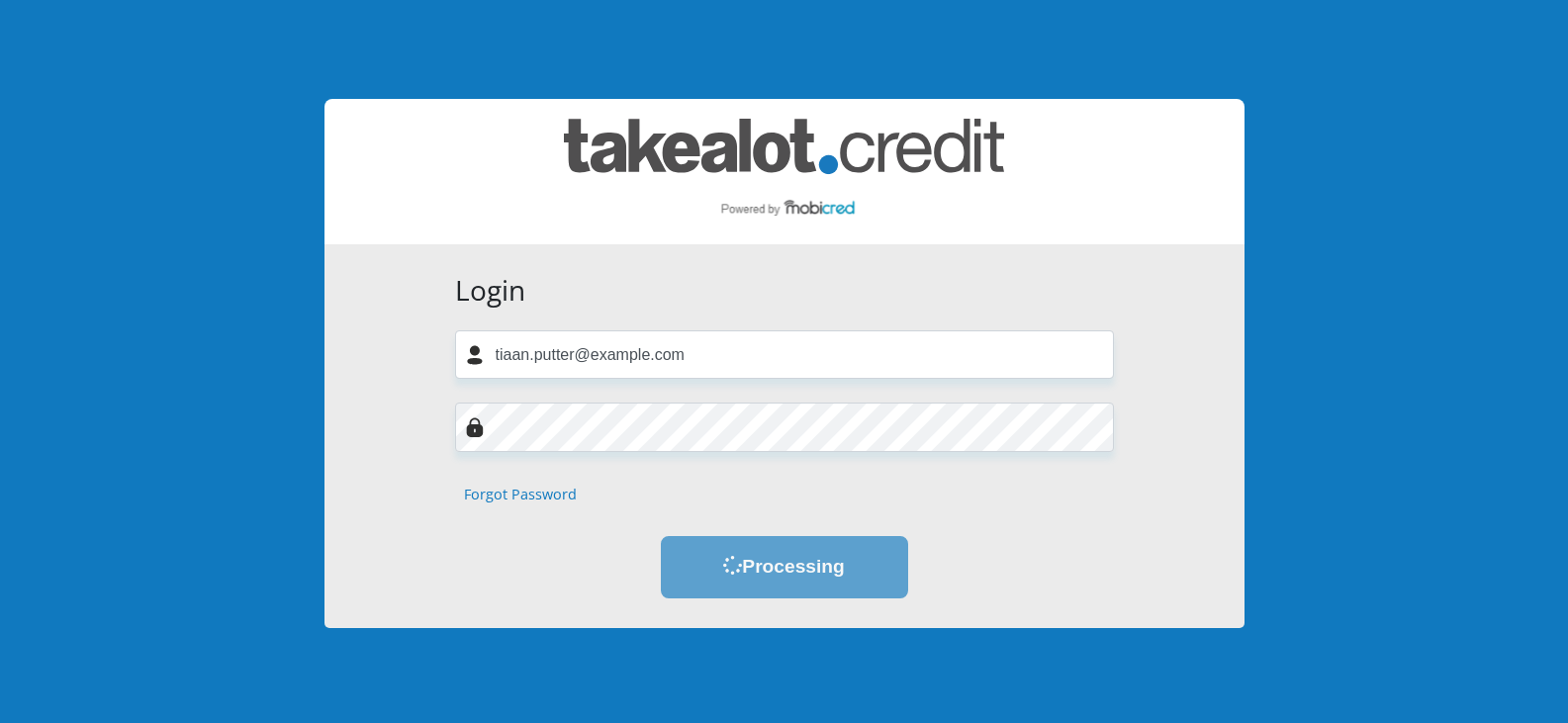 scroll, scrollTop: 0, scrollLeft: 0, axis: both 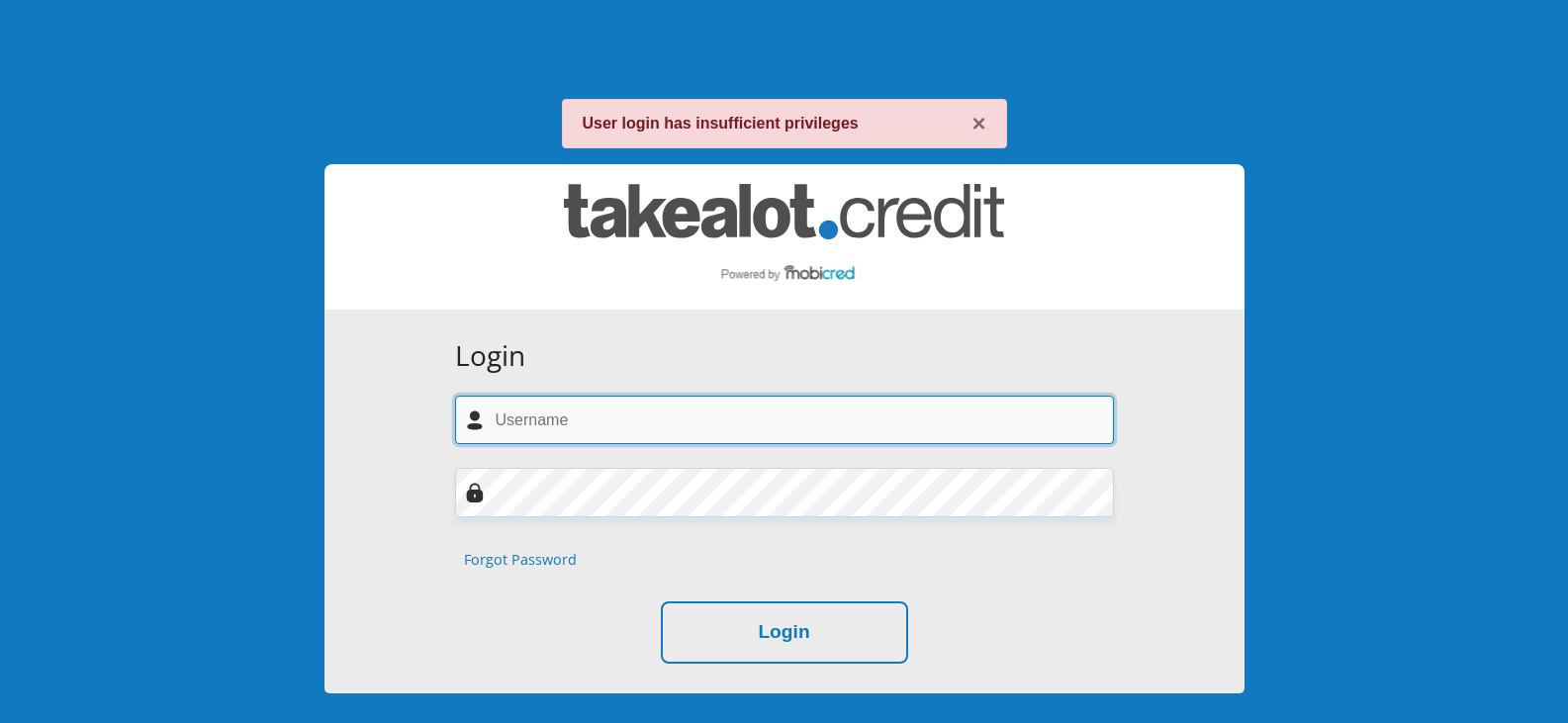 type on "[USERNAME]@[DOMAIN].com" 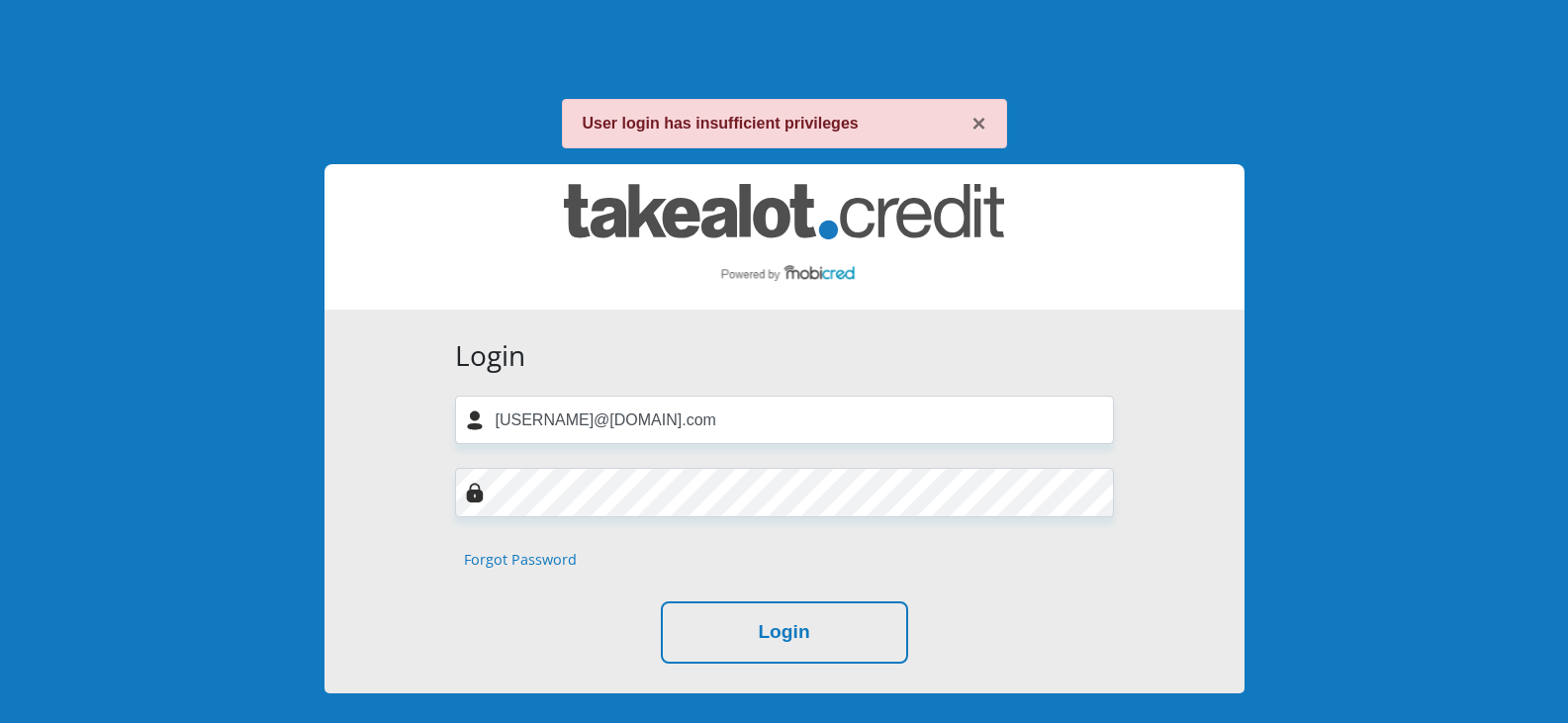 click on "Forgot Password" at bounding box center [520, 560] 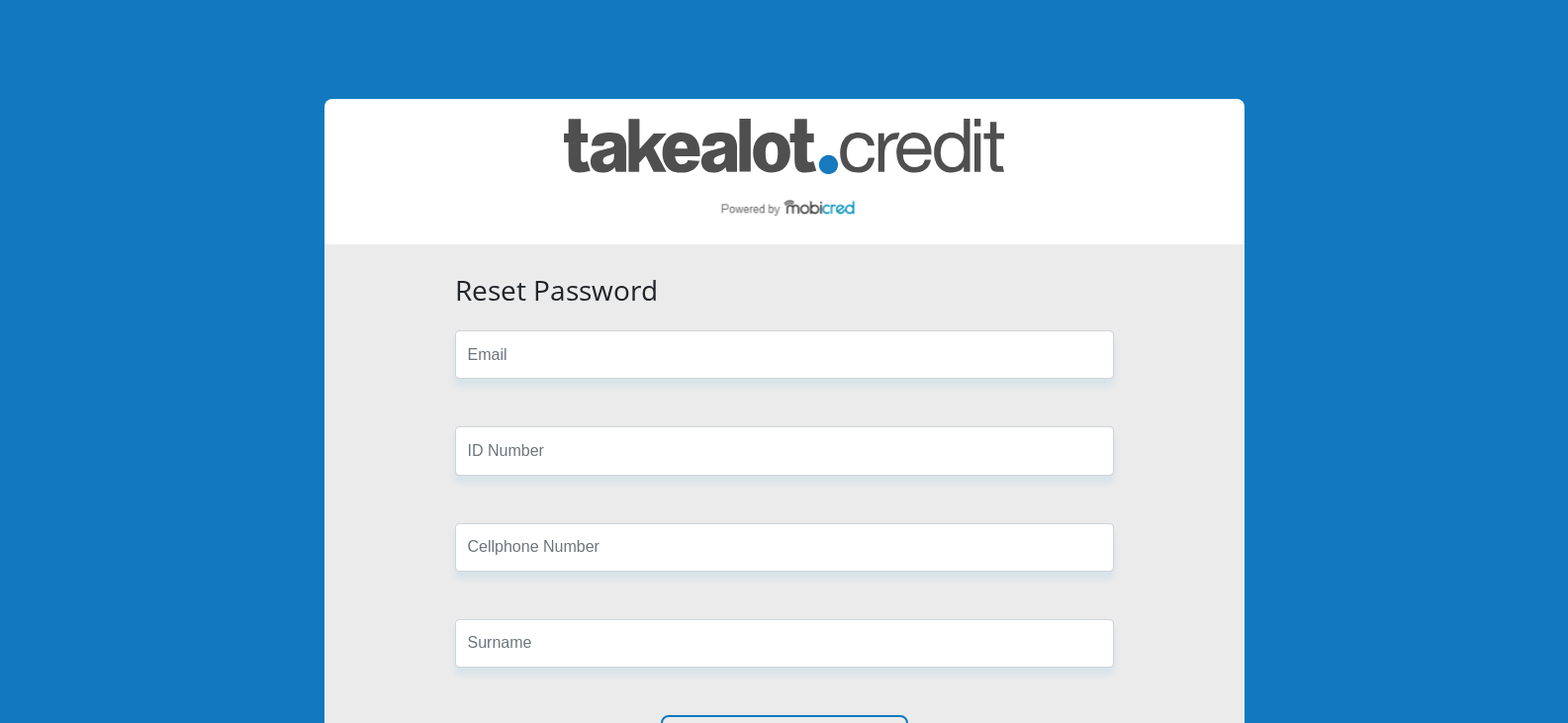 scroll, scrollTop: 0, scrollLeft: 0, axis: both 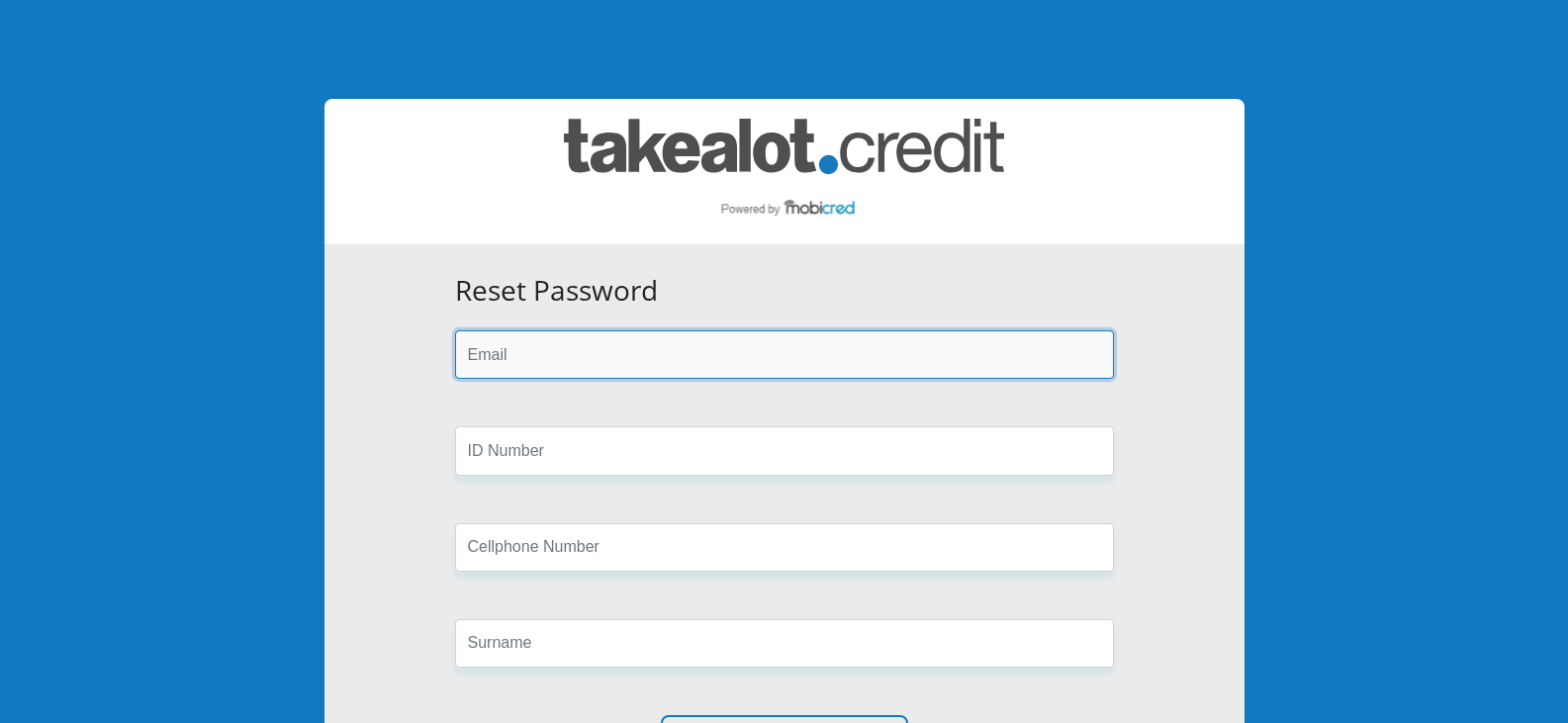 click at bounding box center [784, 354] 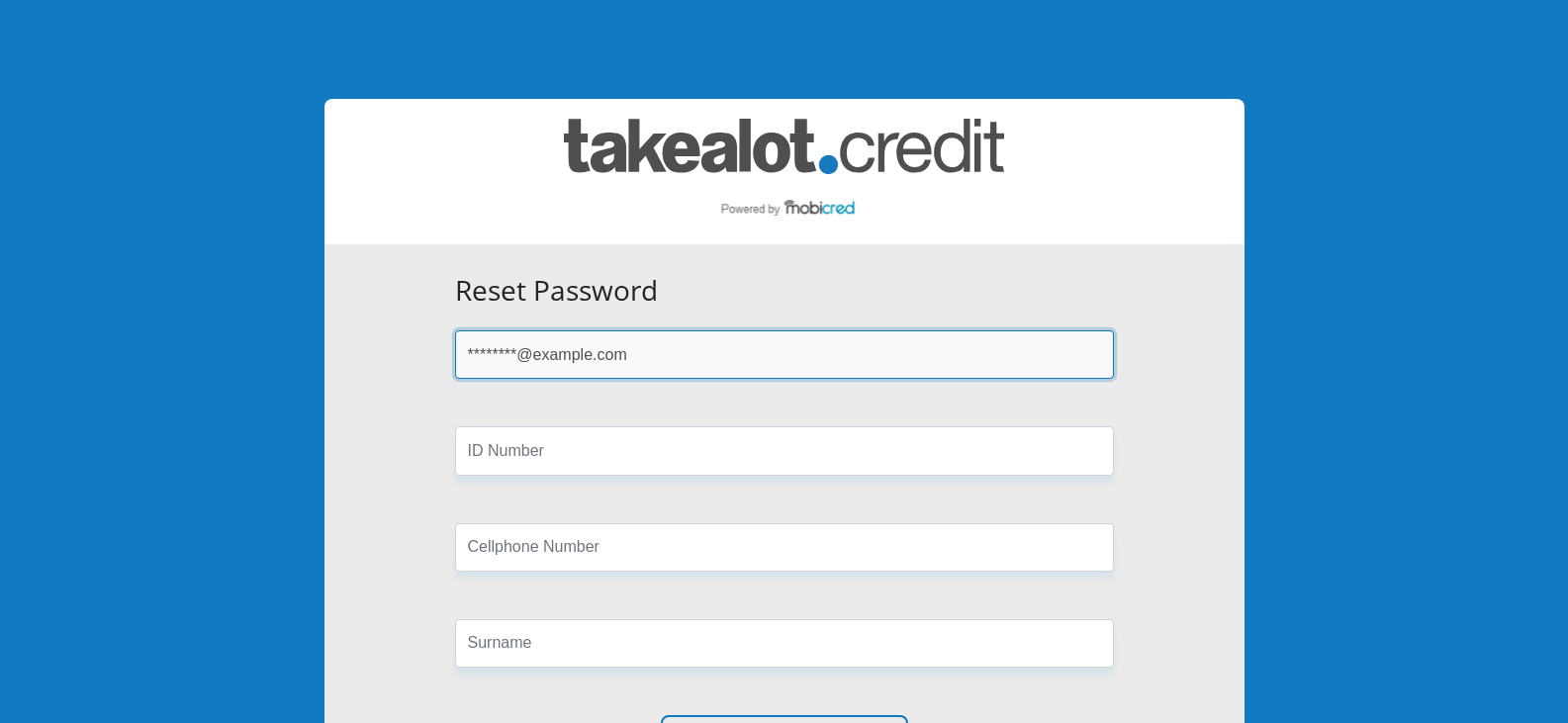 type on "********@example.com" 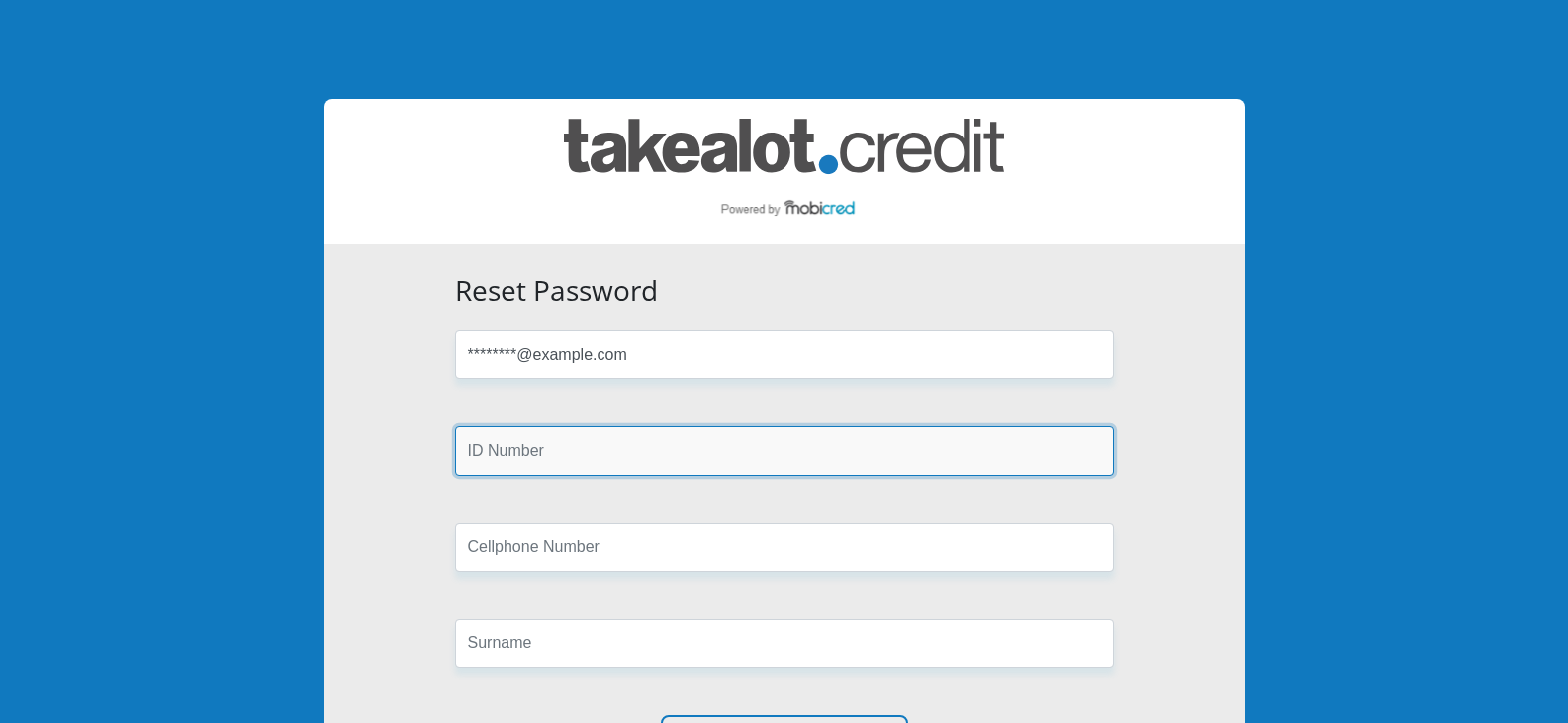 click at bounding box center (784, 450) 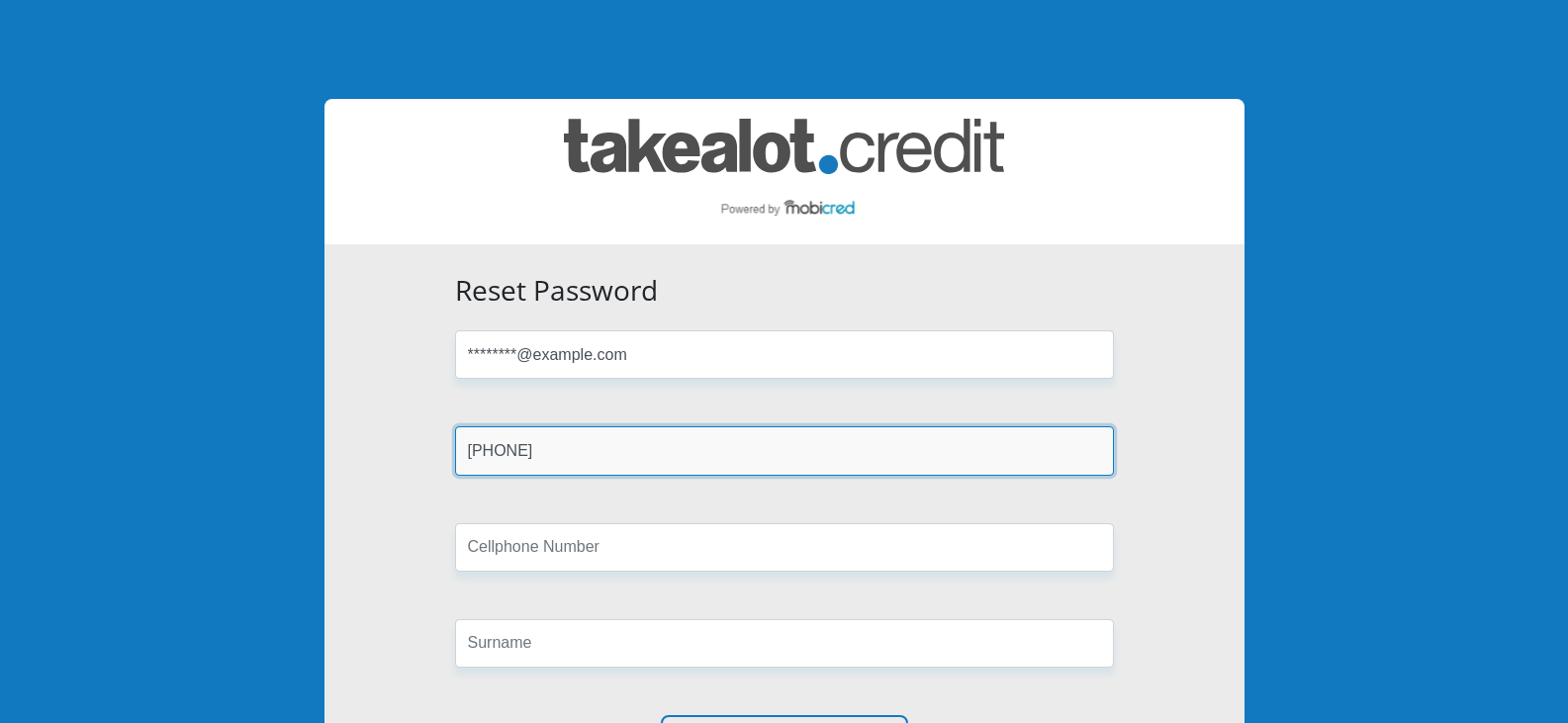 type on "[PHONE]" 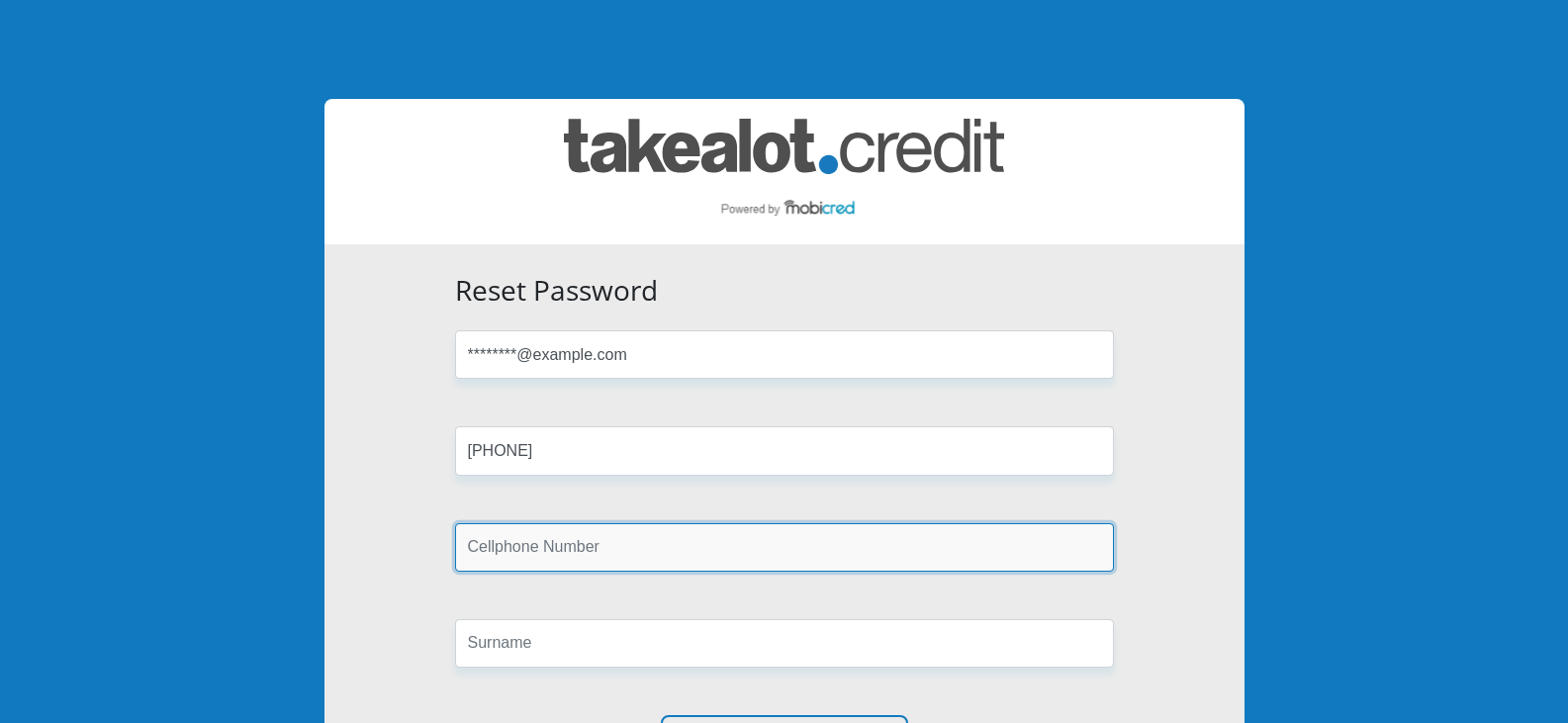 click at bounding box center (784, 547) 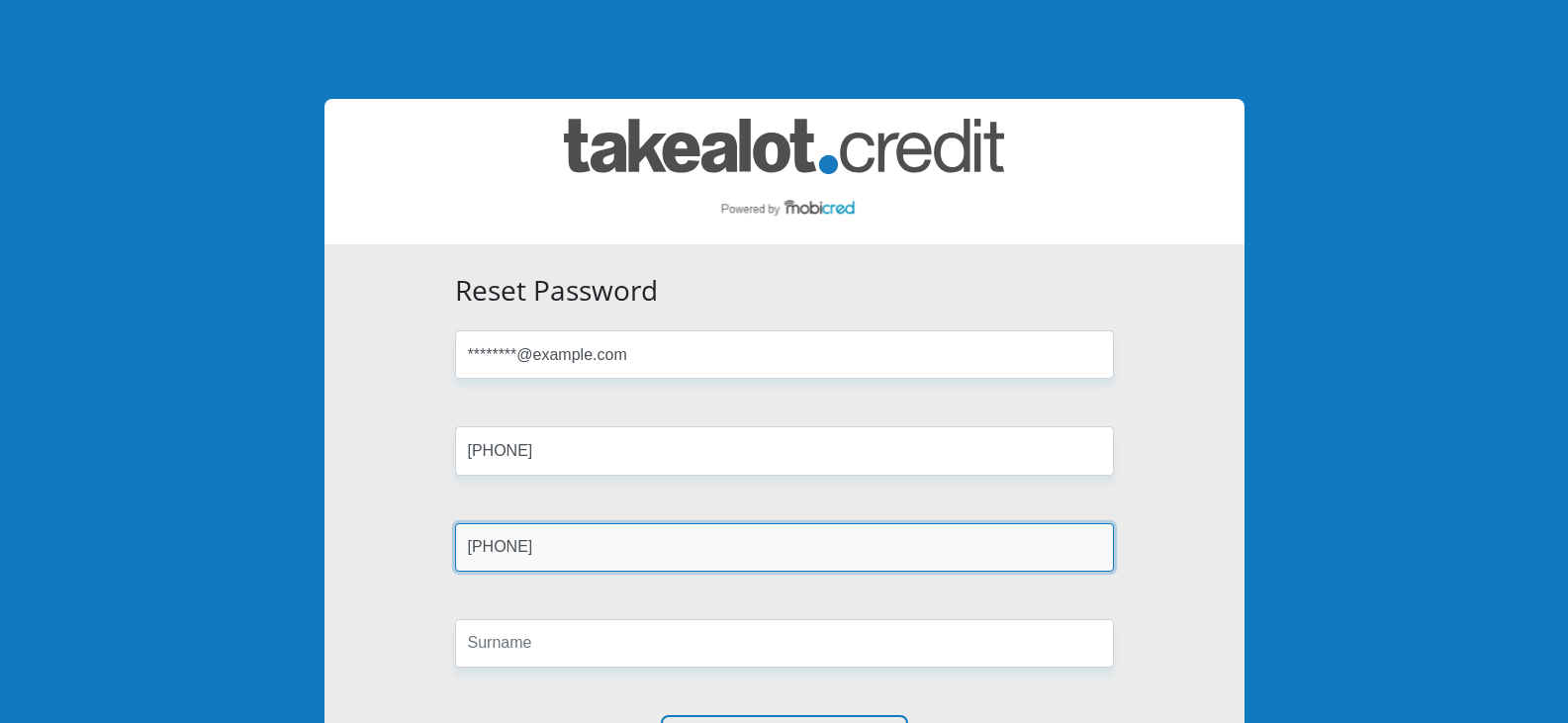 type on "[PHONE]" 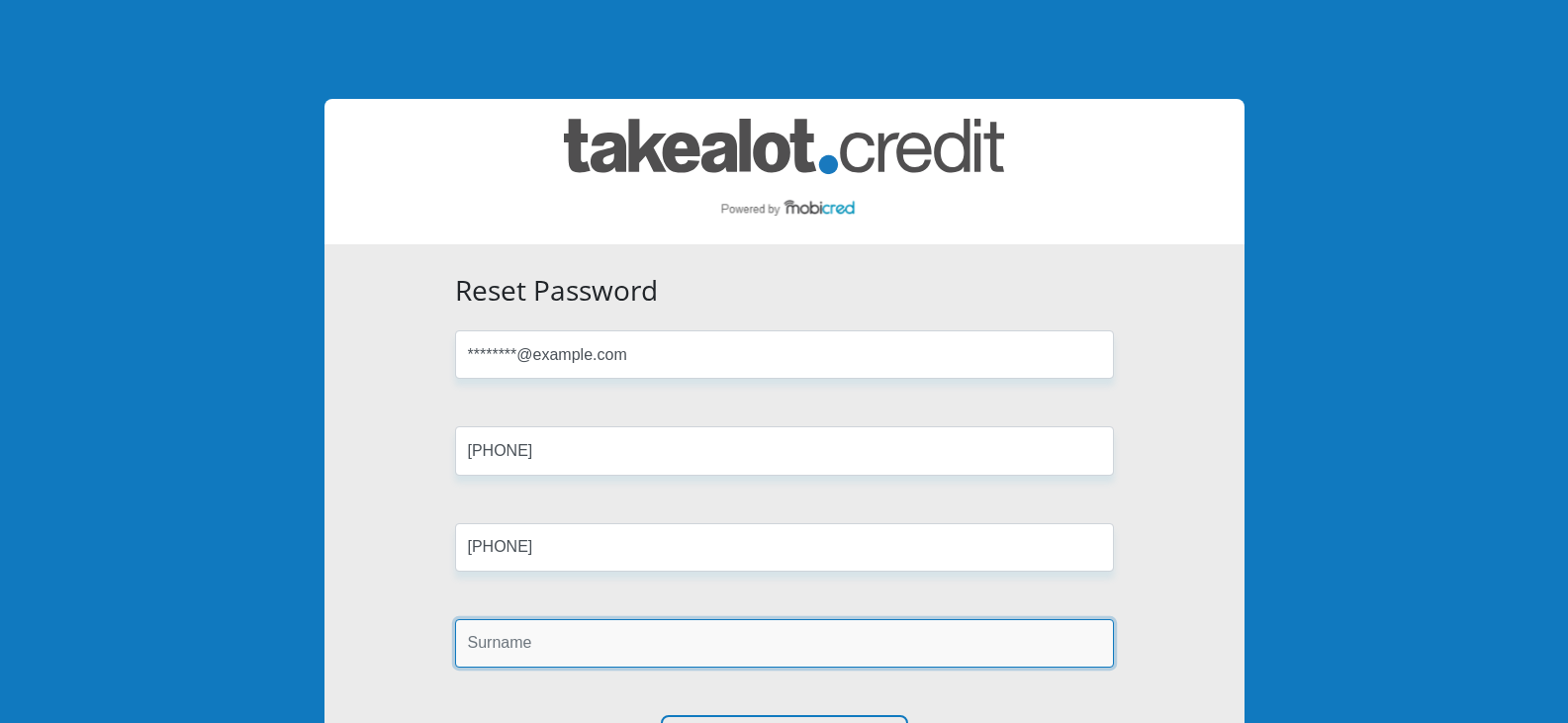 click at bounding box center [784, 643] 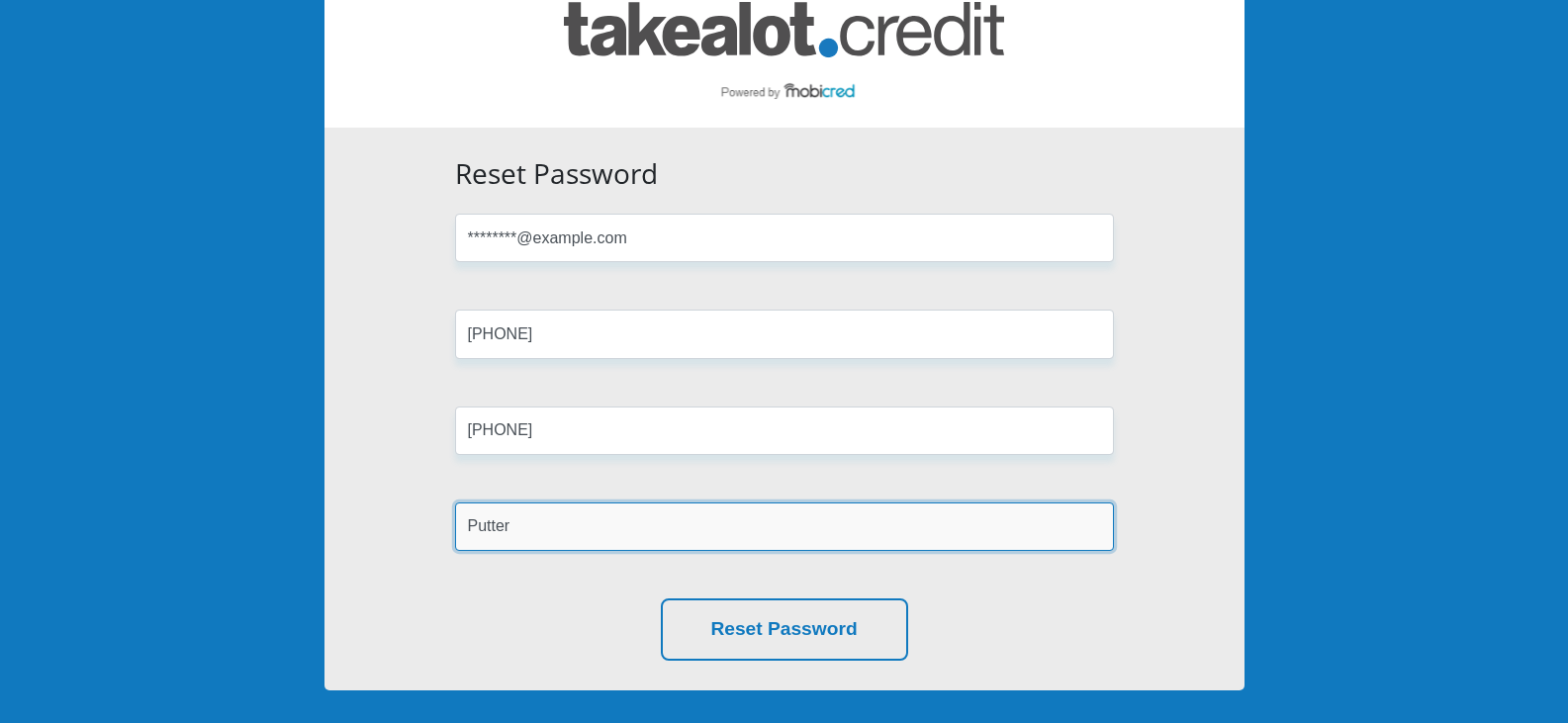 scroll, scrollTop: 296, scrollLeft: 0, axis: vertical 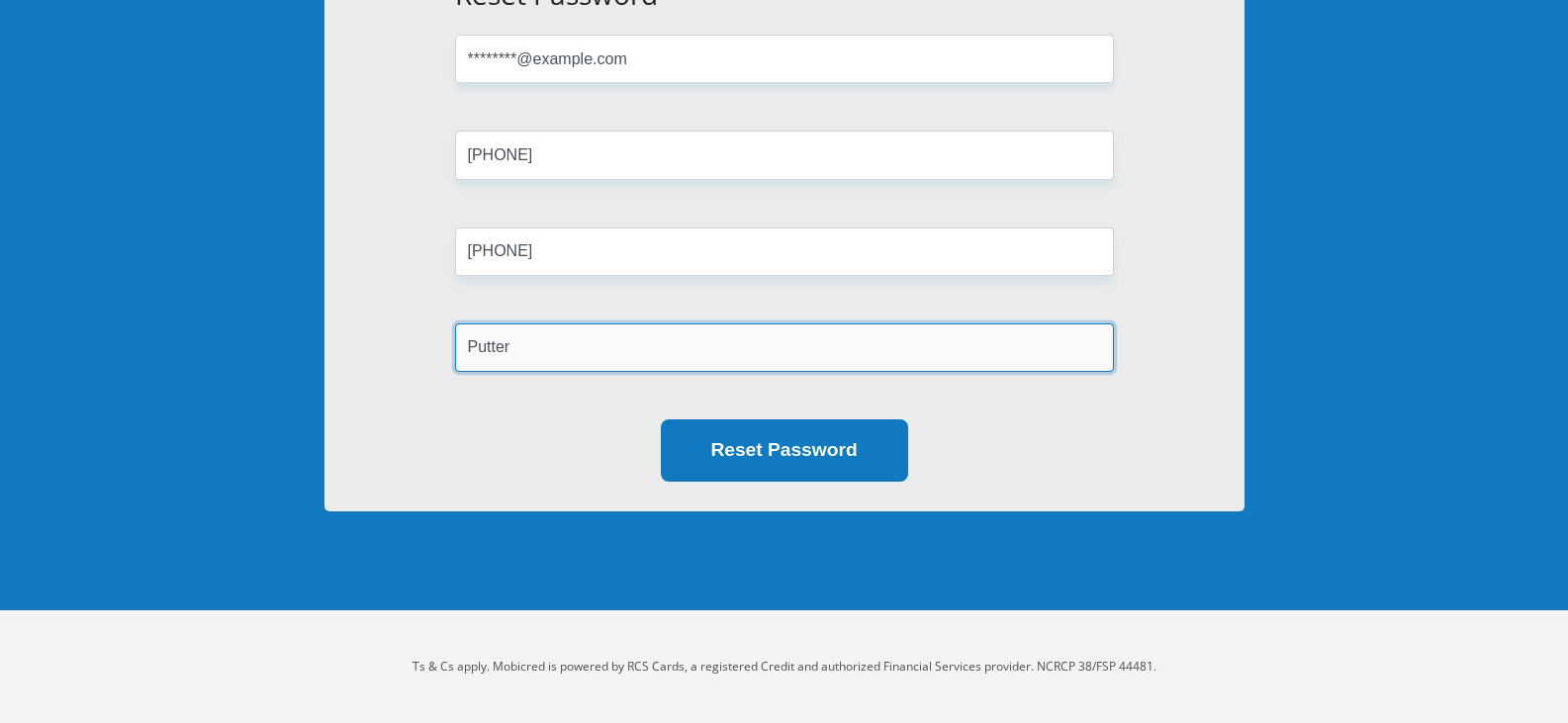 type on "Putter" 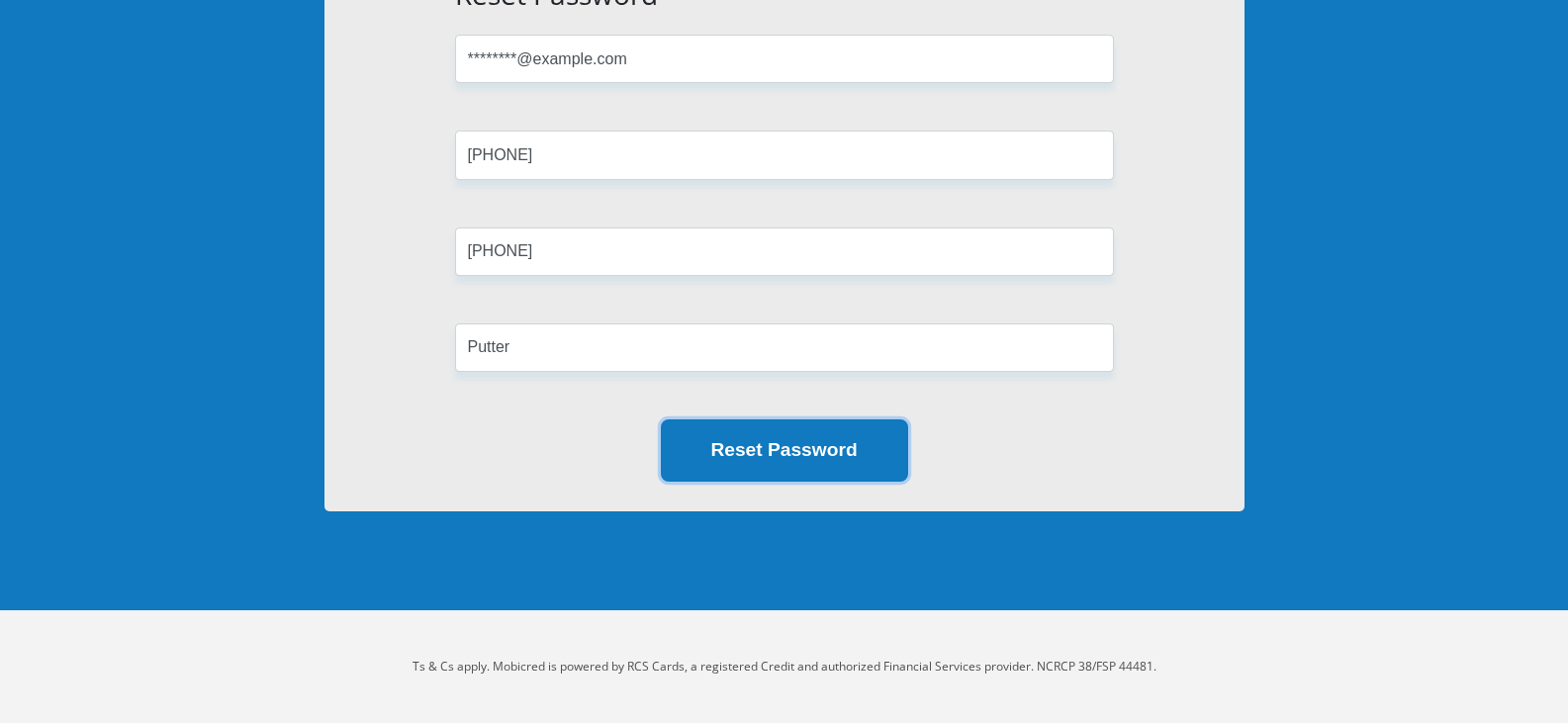 click on "Reset Password" at bounding box center (784, 450) 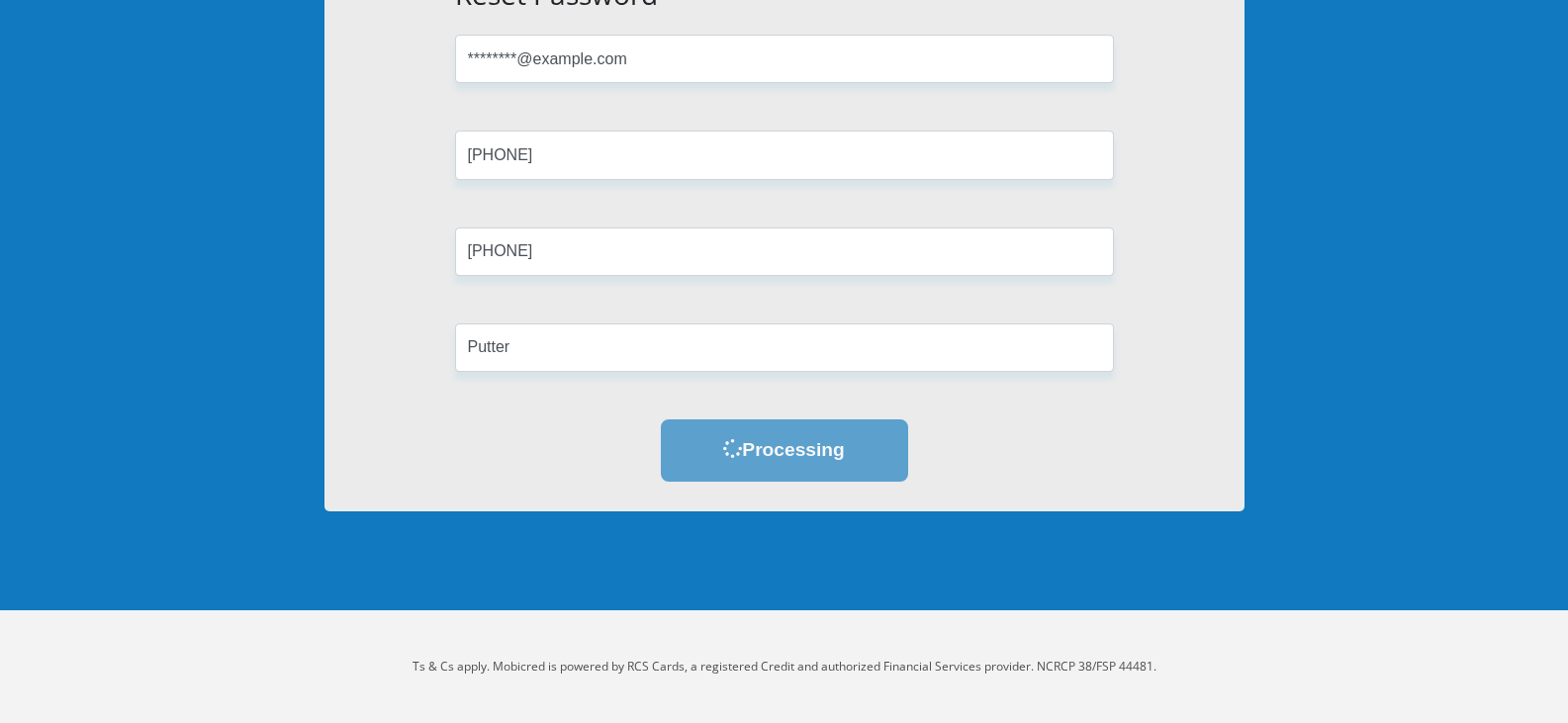scroll, scrollTop: 0, scrollLeft: 0, axis: both 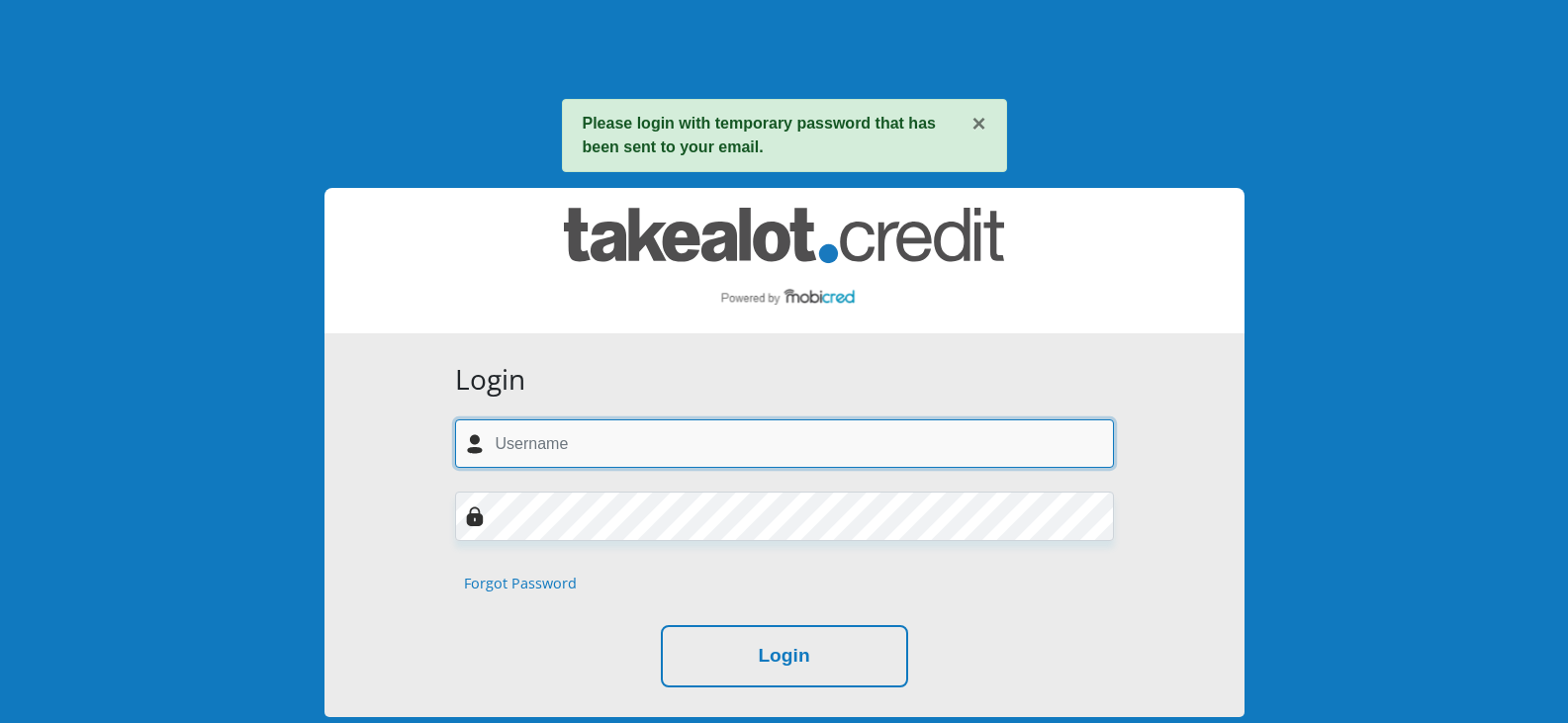 type on "[USERNAME]@[DOMAIN].com" 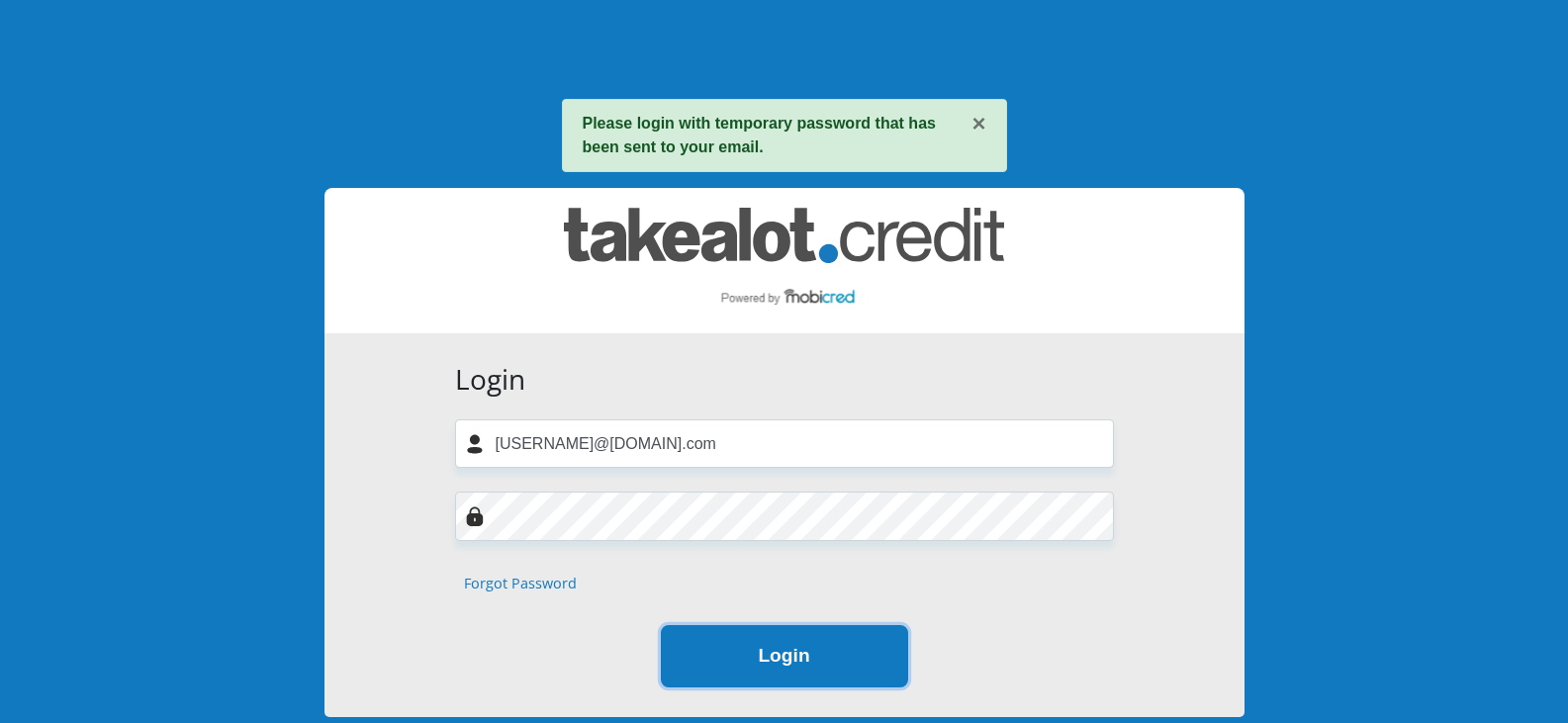 click on "Login" at bounding box center (784, 656) 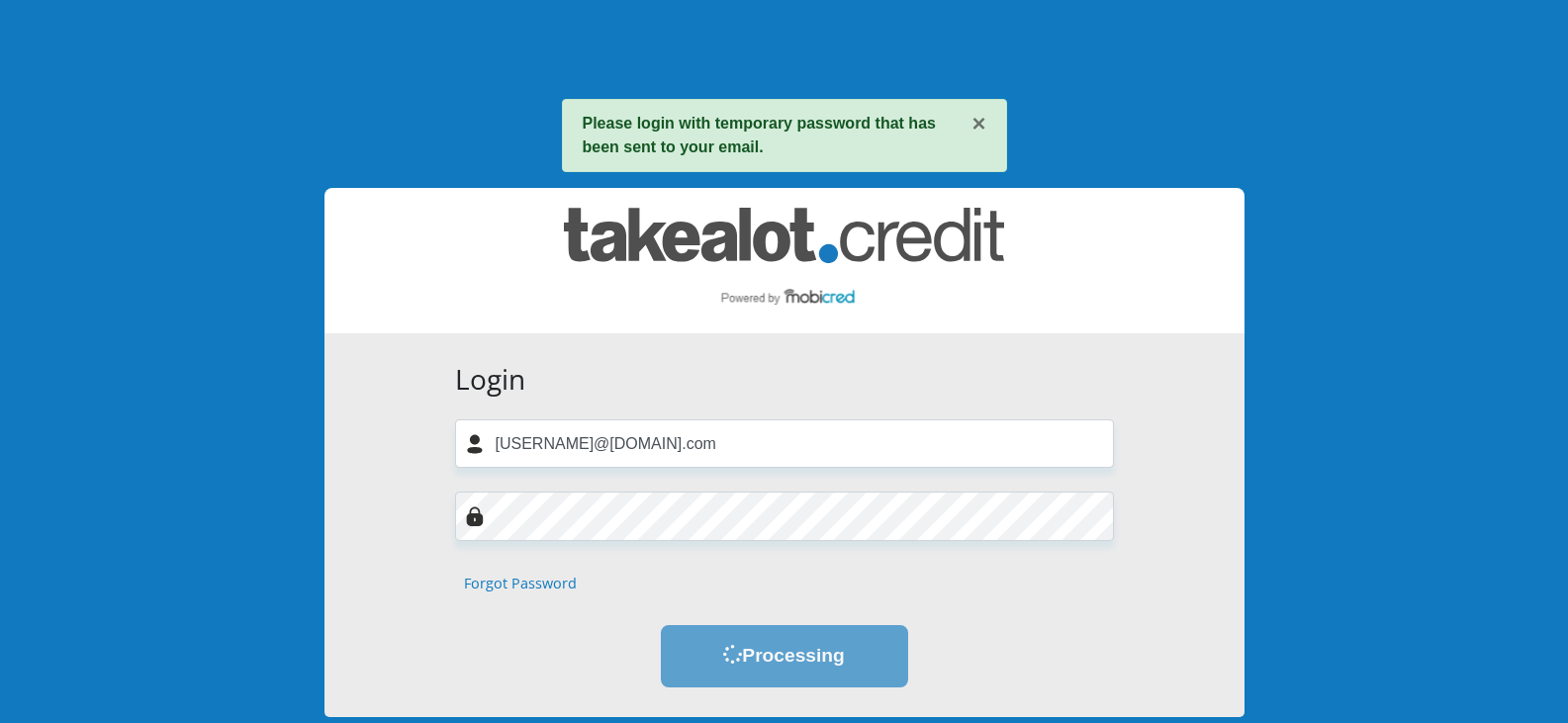 scroll, scrollTop: 0, scrollLeft: 0, axis: both 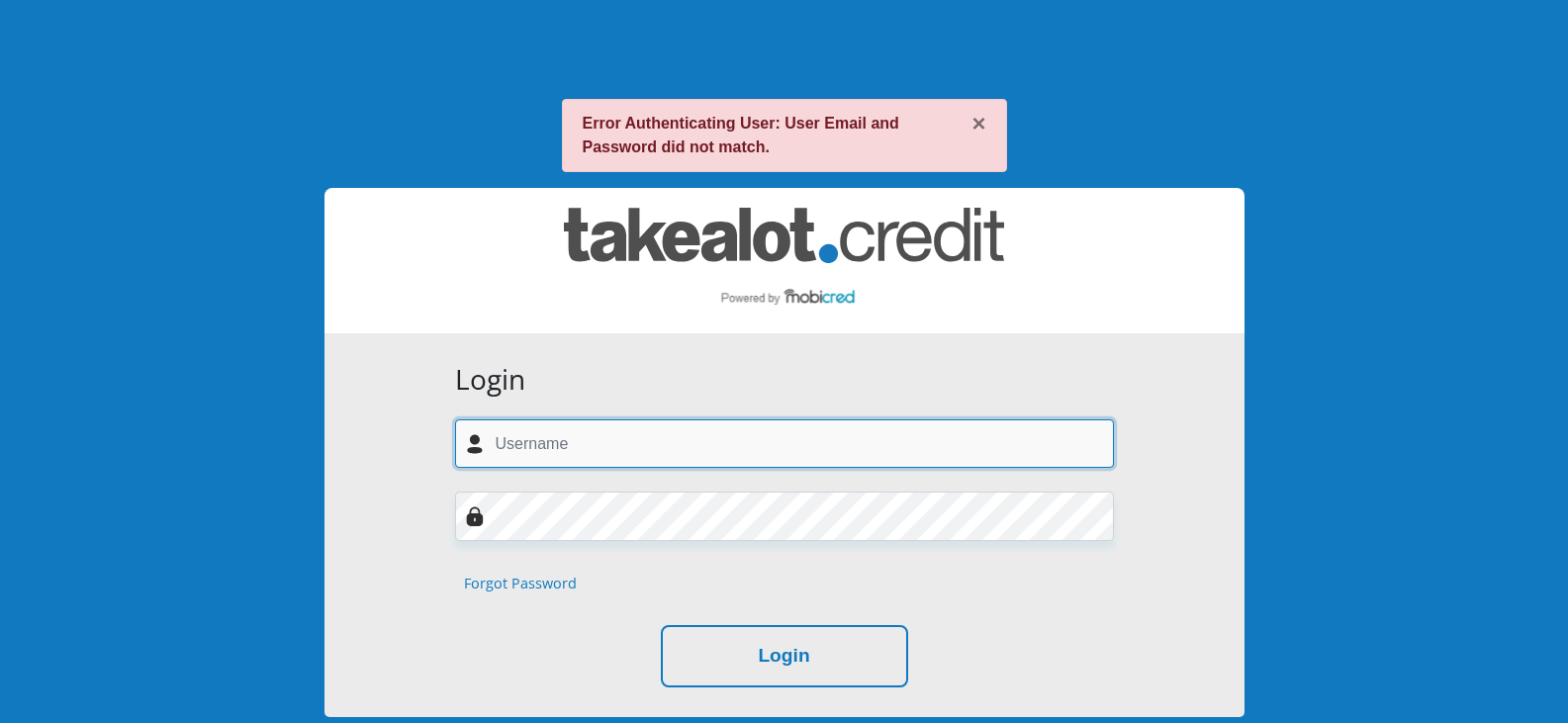 type on "tiaan.putter@example.com" 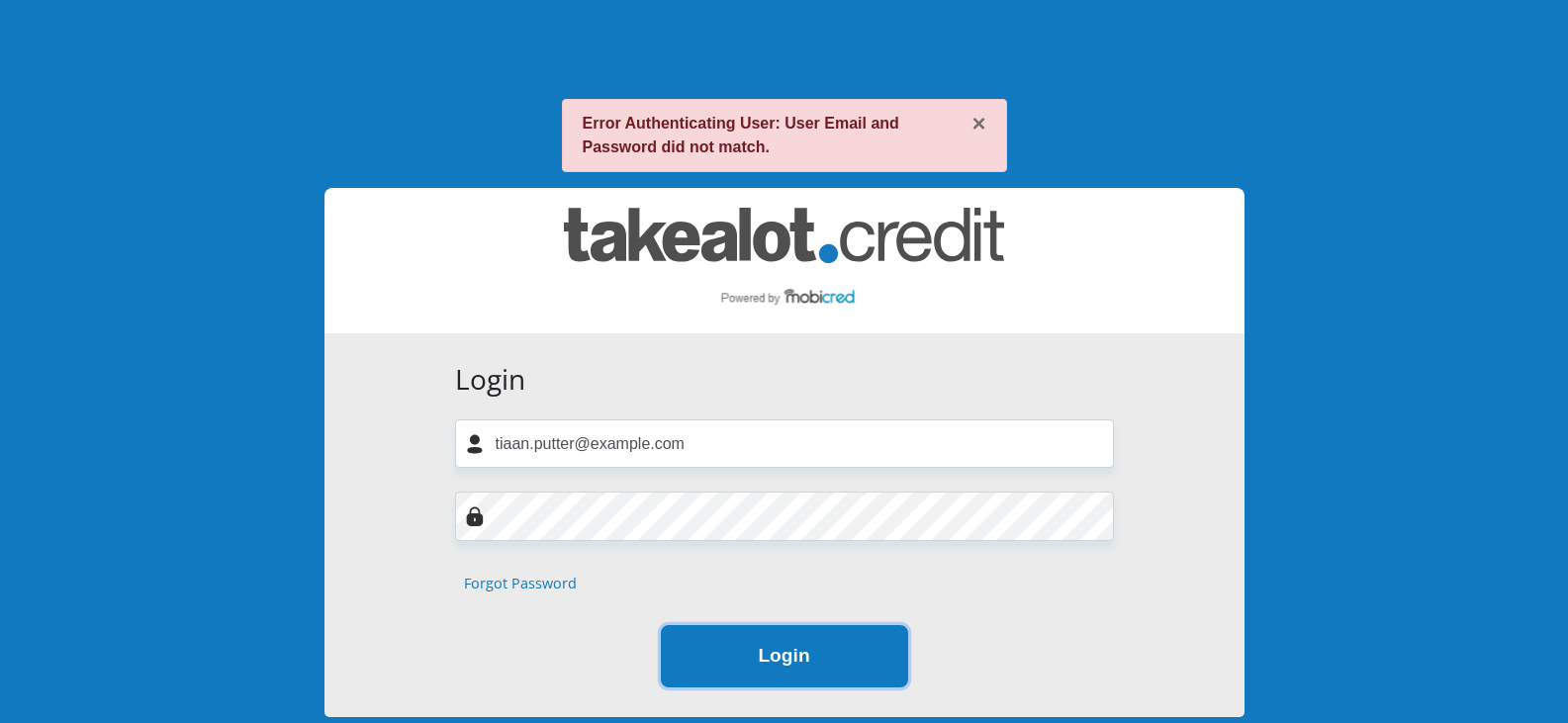 click on "Login" at bounding box center (784, 656) 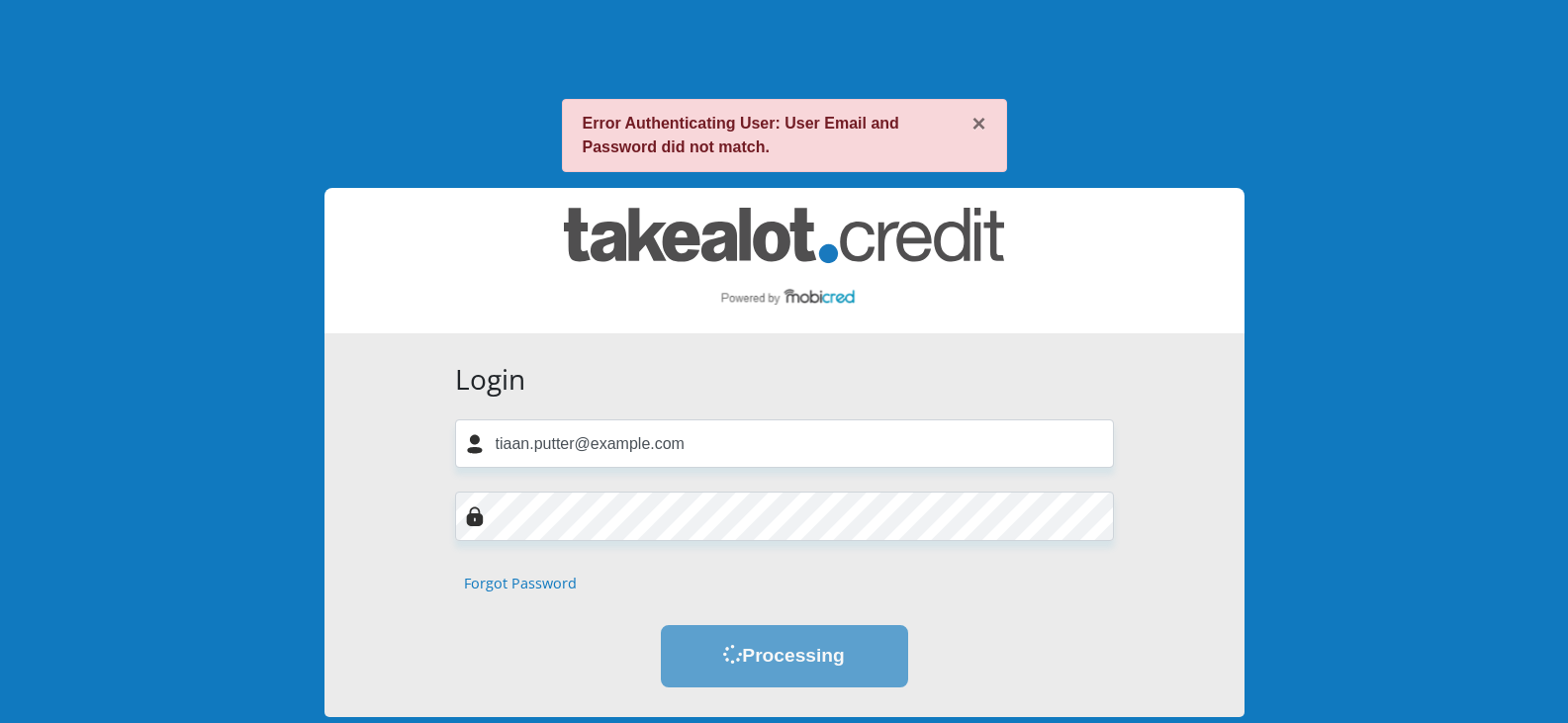 scroll, scrollTop: 0, scrollLeft: 0, axis: both 